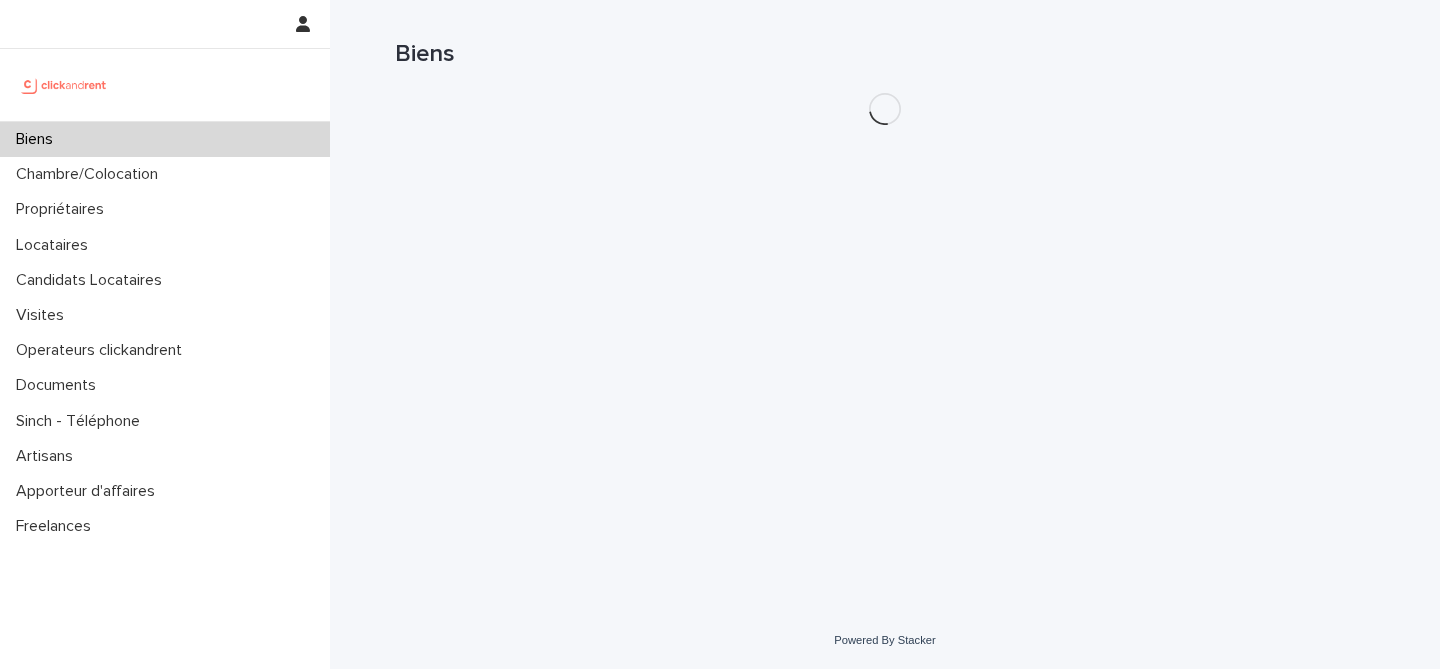 scroll, scrollTop: 0, scrollLeft: 0, axis: both 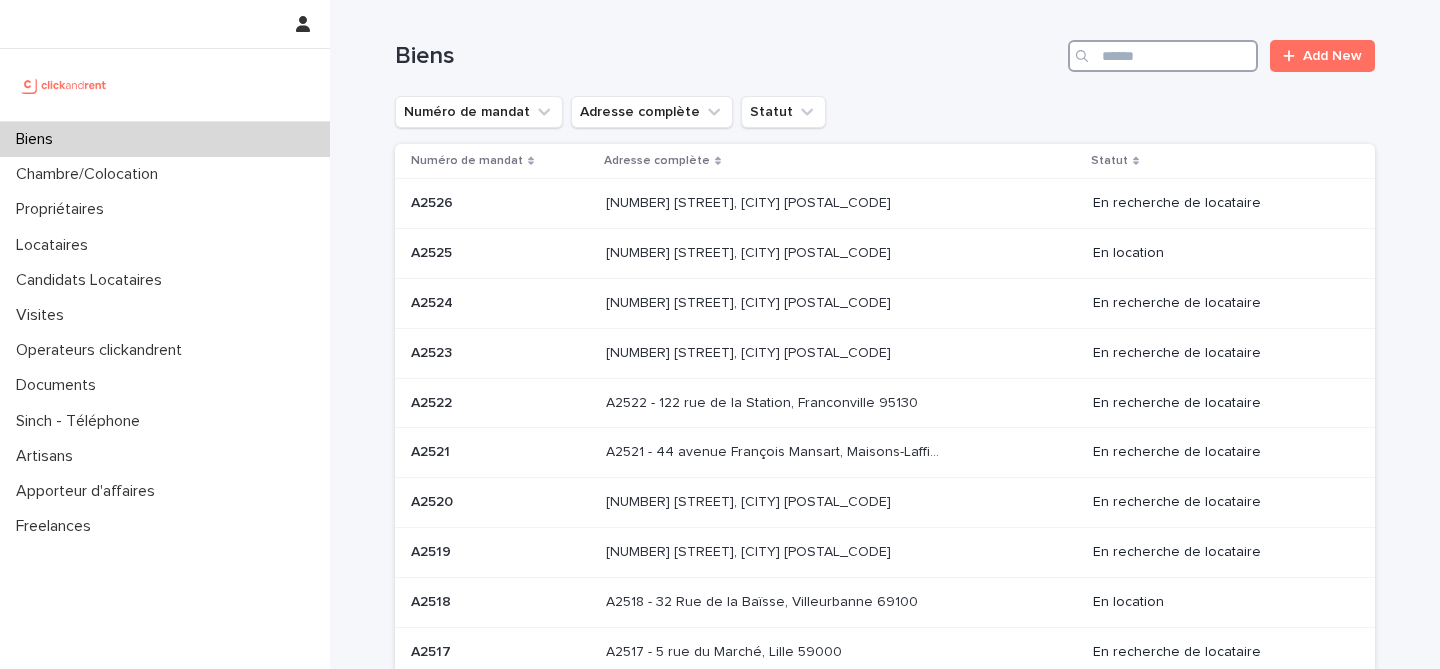 click at bounding box center (1163, 56) 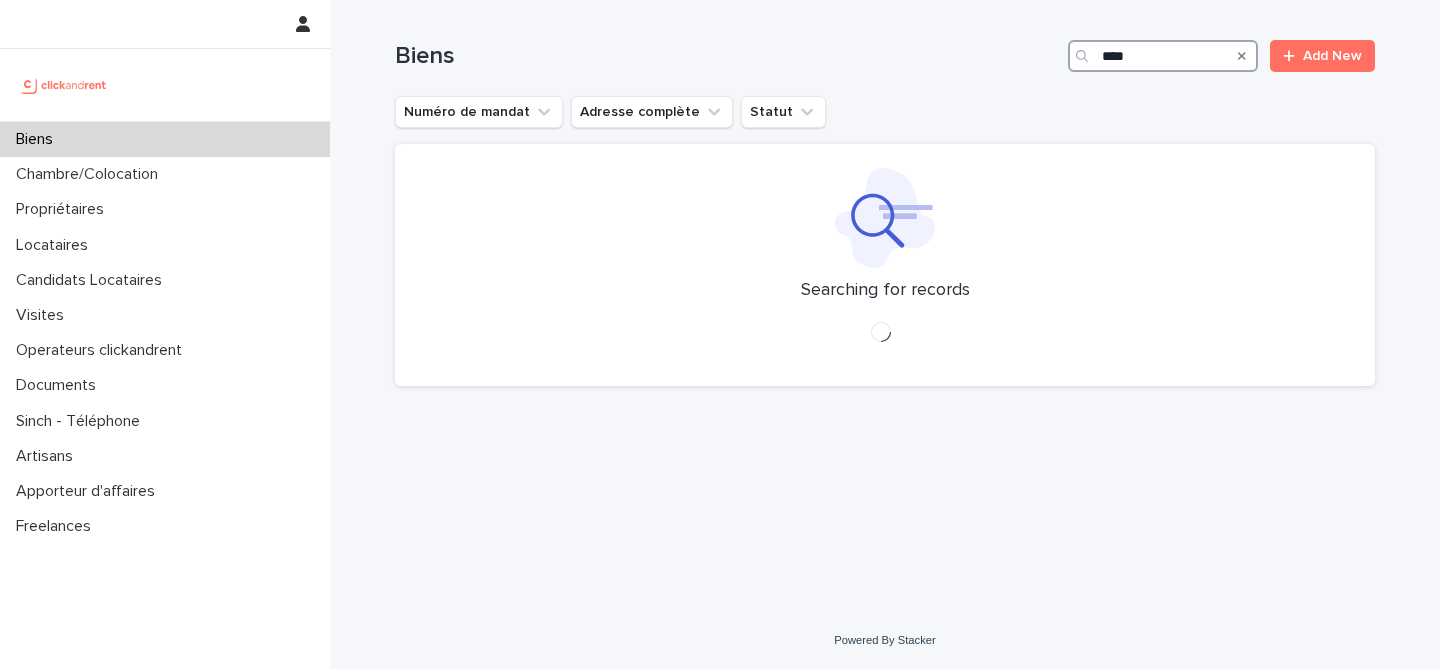 type on "*****" 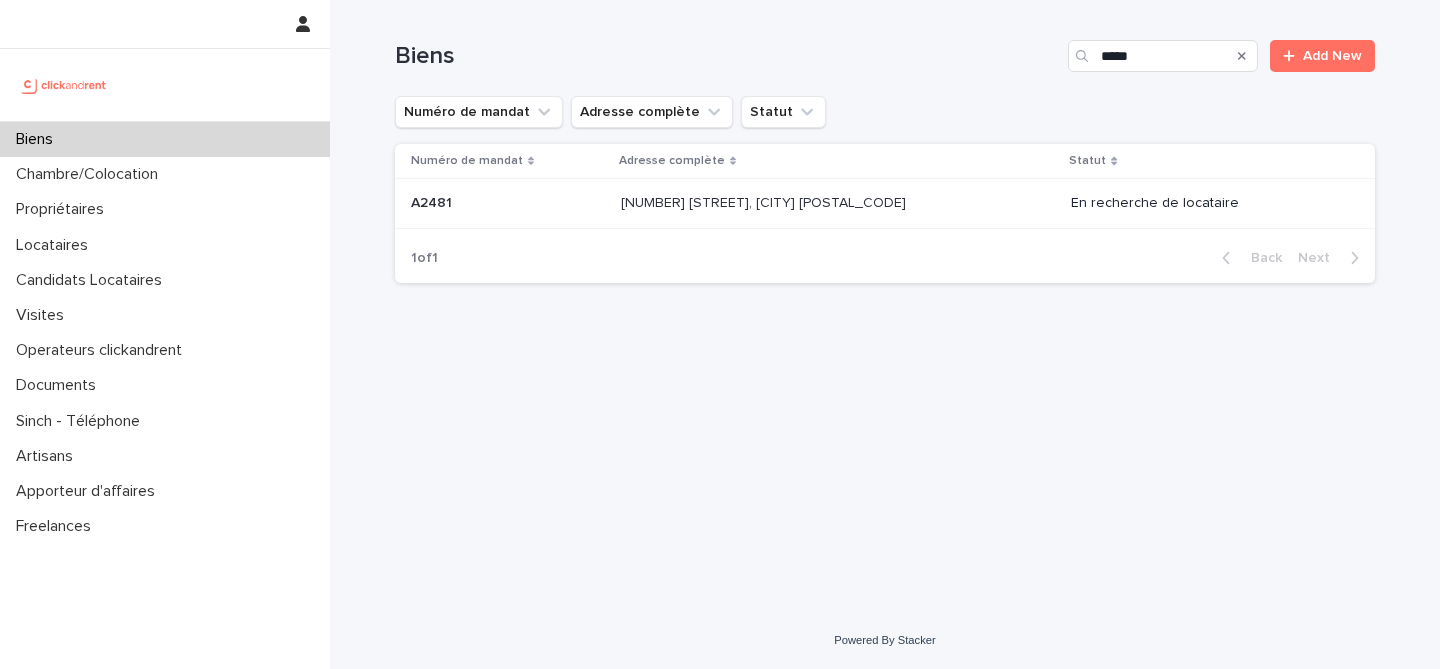 click on "[NUMBER] [STREET], [CITY] [POSTAL_CODE] [NUMBER] [STREET], [CITY] [POSTAL_CODE]" at bounding box center (838, 203) 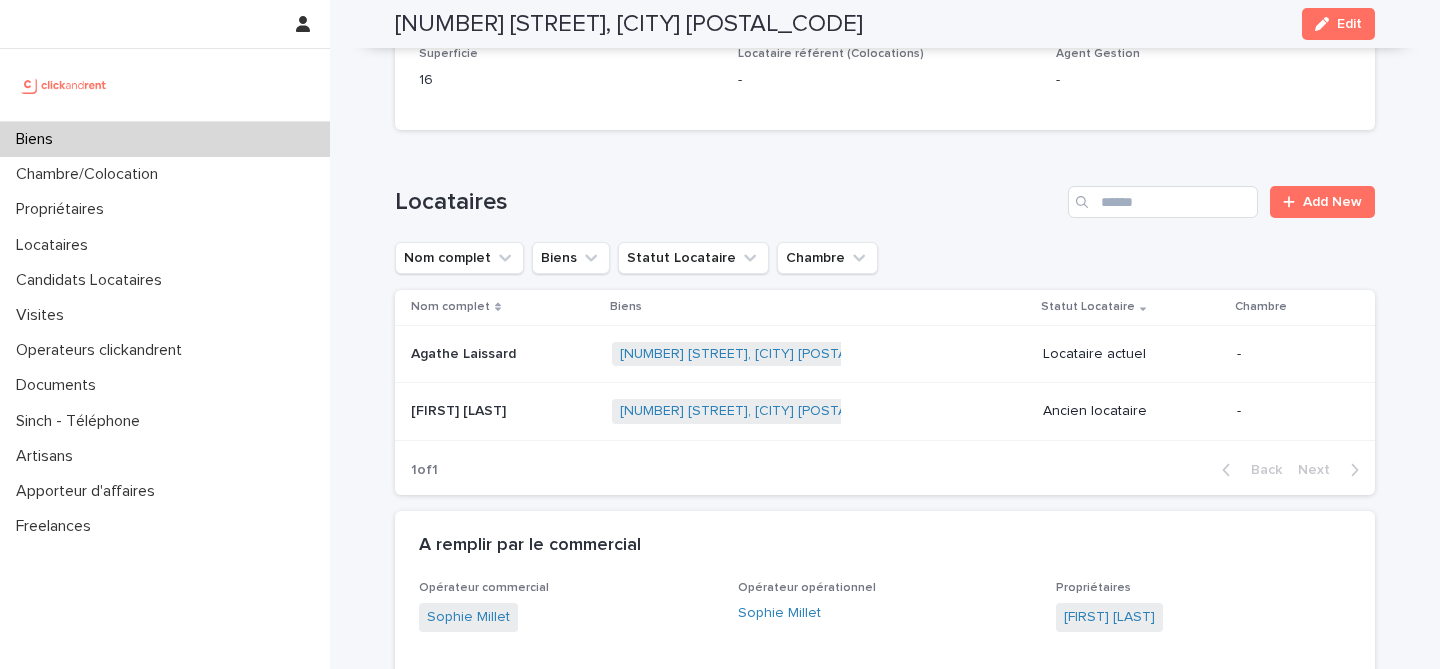 scroll, scrollTop: 827, scrollLeft: 0, axis: vertical 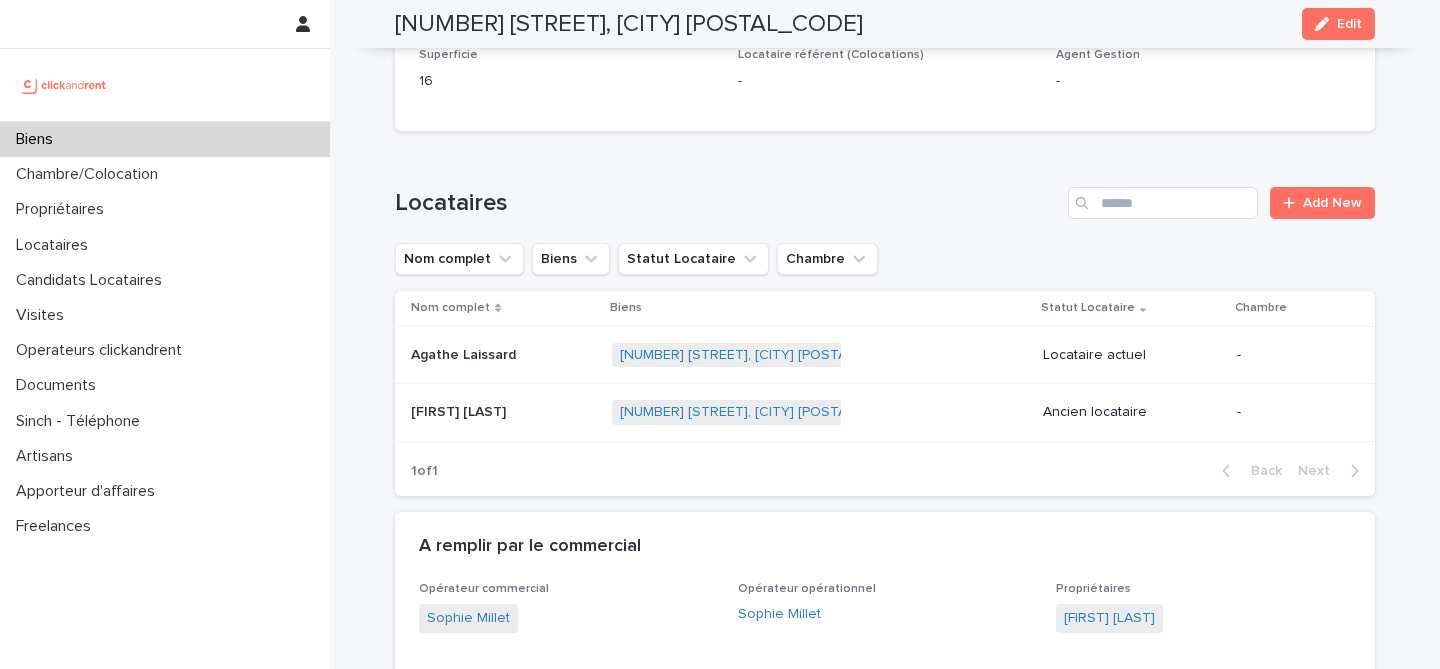 click on "[FIRST] [LAST] [FIRST] [LAST]" at bounding box center [503, 355] 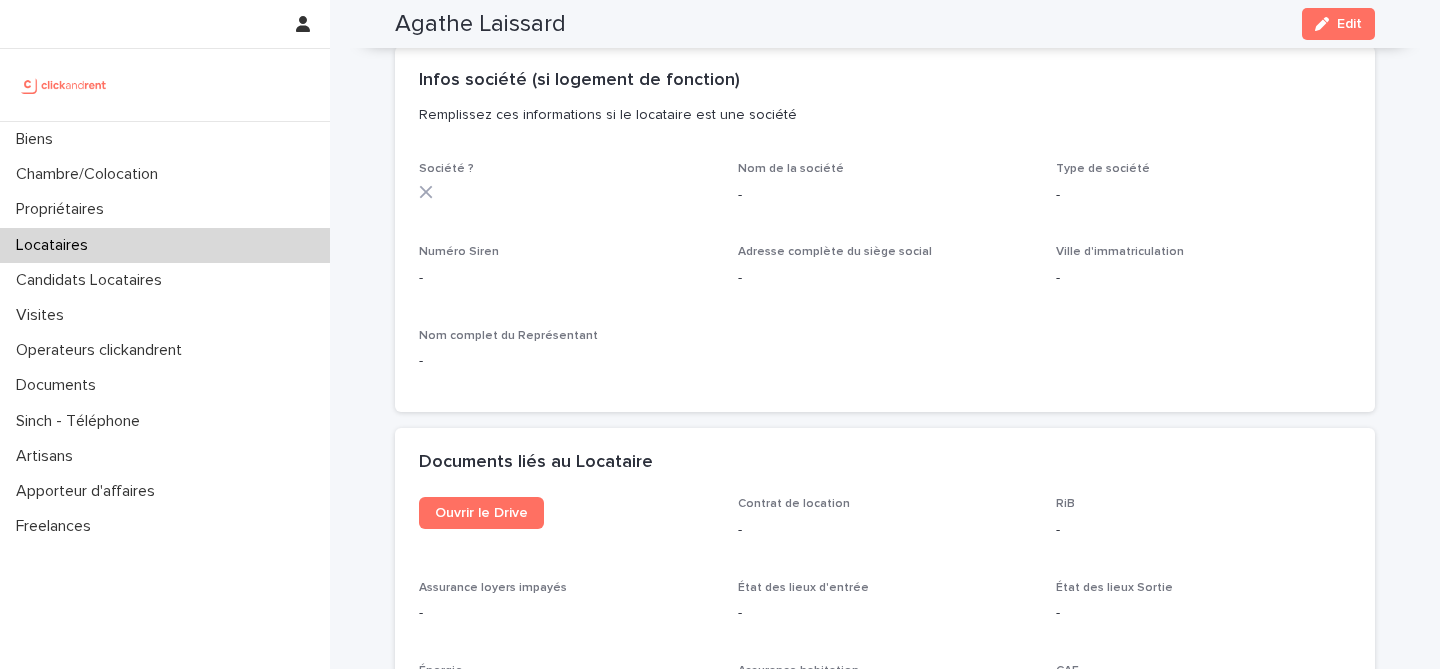 scroll, scrollTop: 1796, scrollLeft: 0, axis: vertical 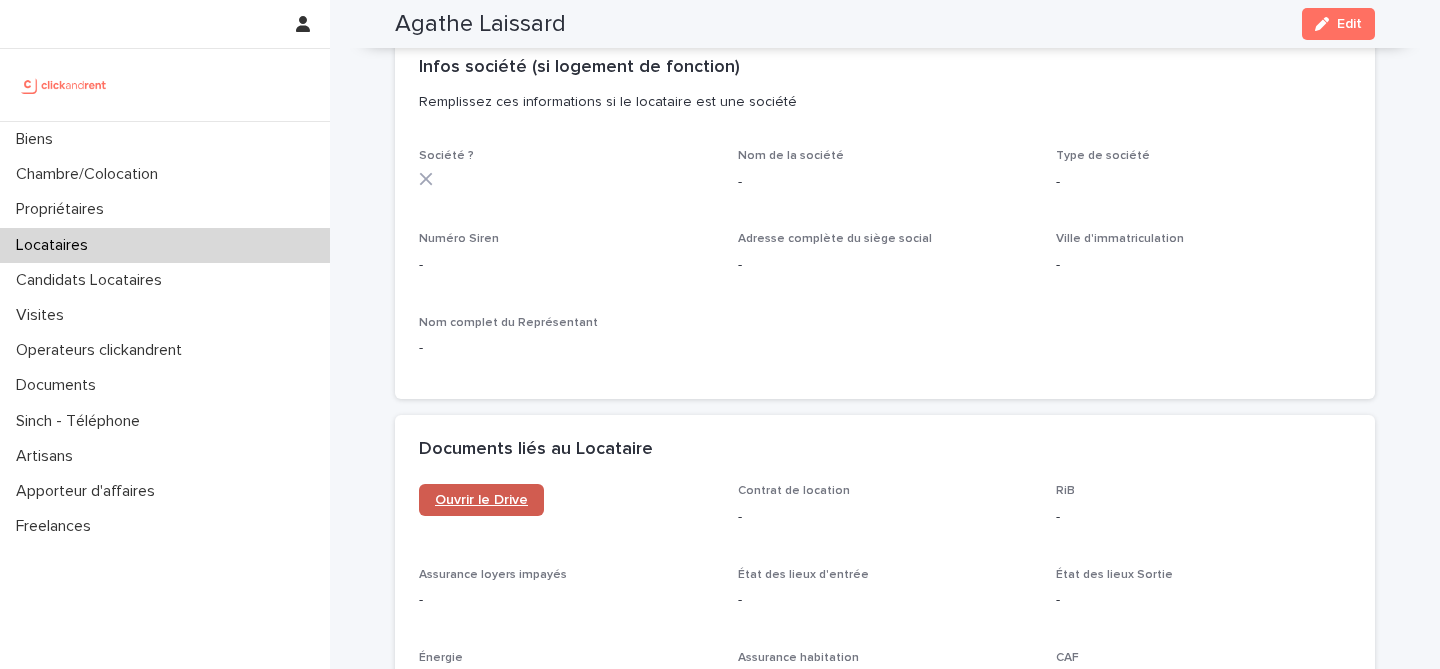 click on "Ouvrir le Drive" at bounding box center (481, 500) 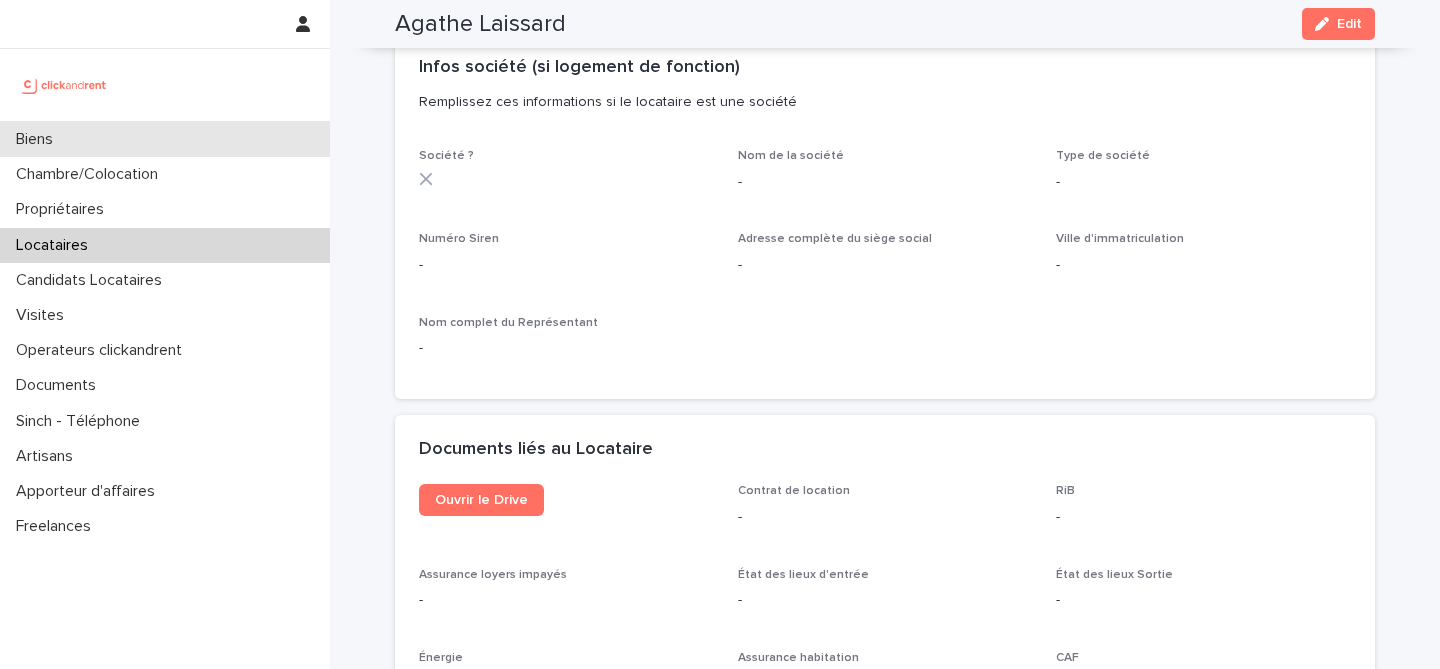 click on "Biens" at bounding box center (165, 139) 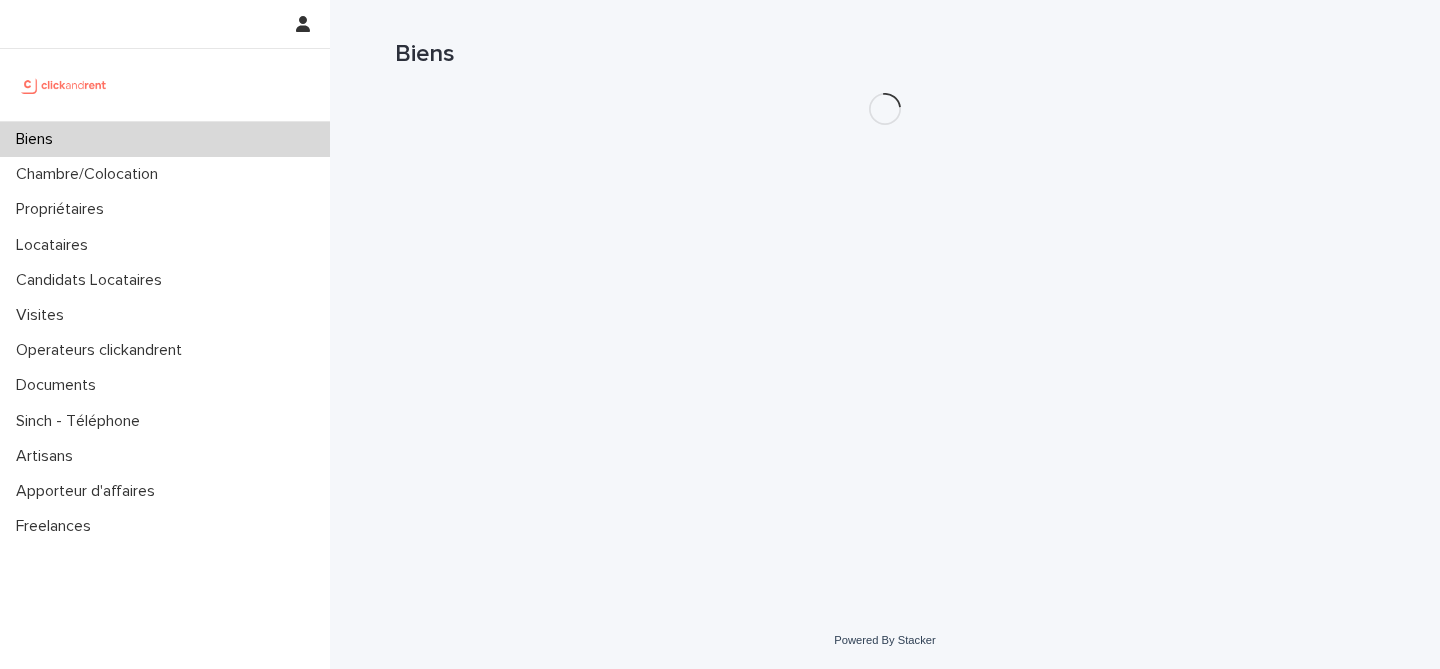 scroll, scrollTop: 0, scrollLeft: 0, axis: both 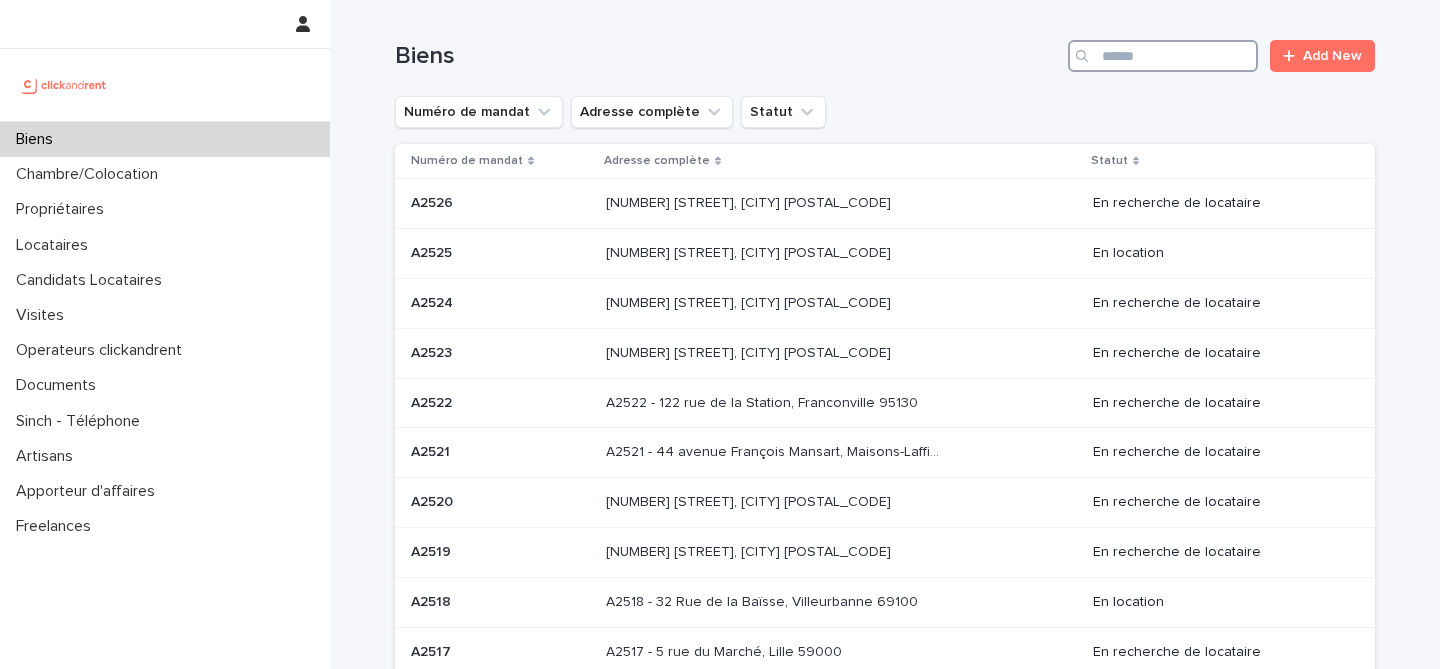 click at bounding box center (1163, 56) 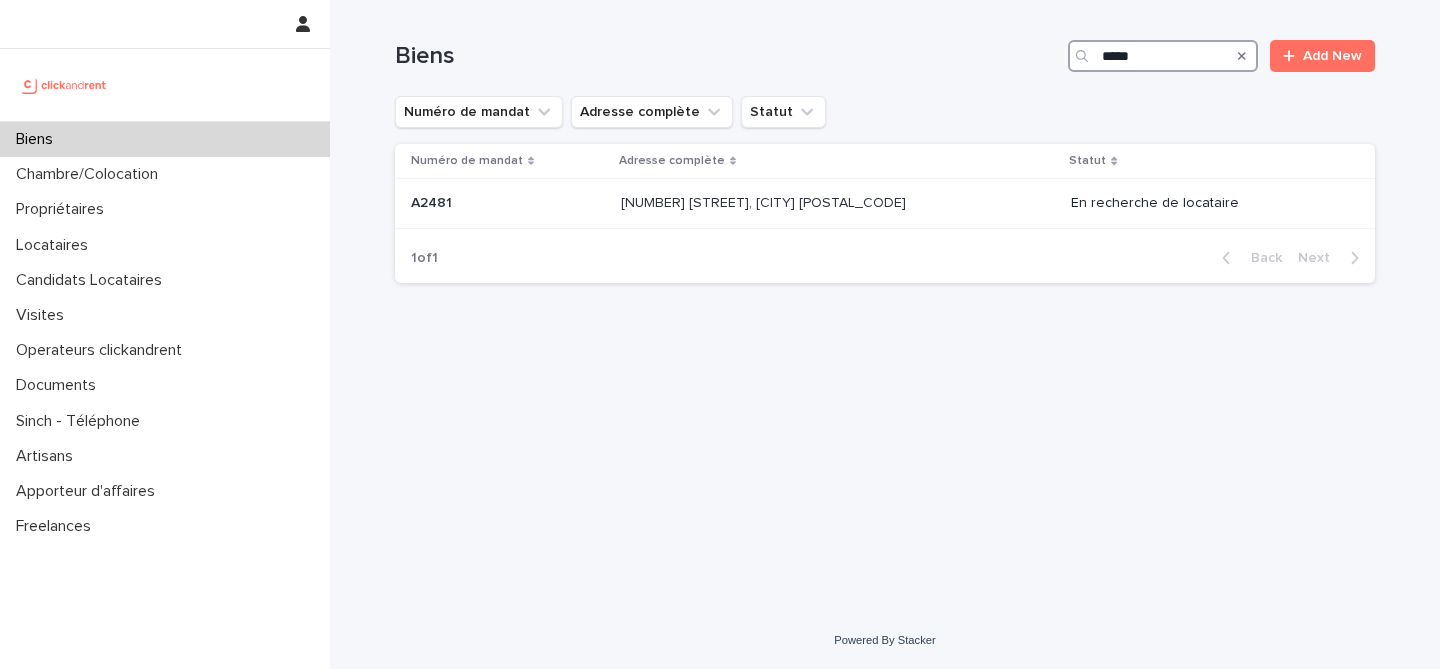 type on "*****" 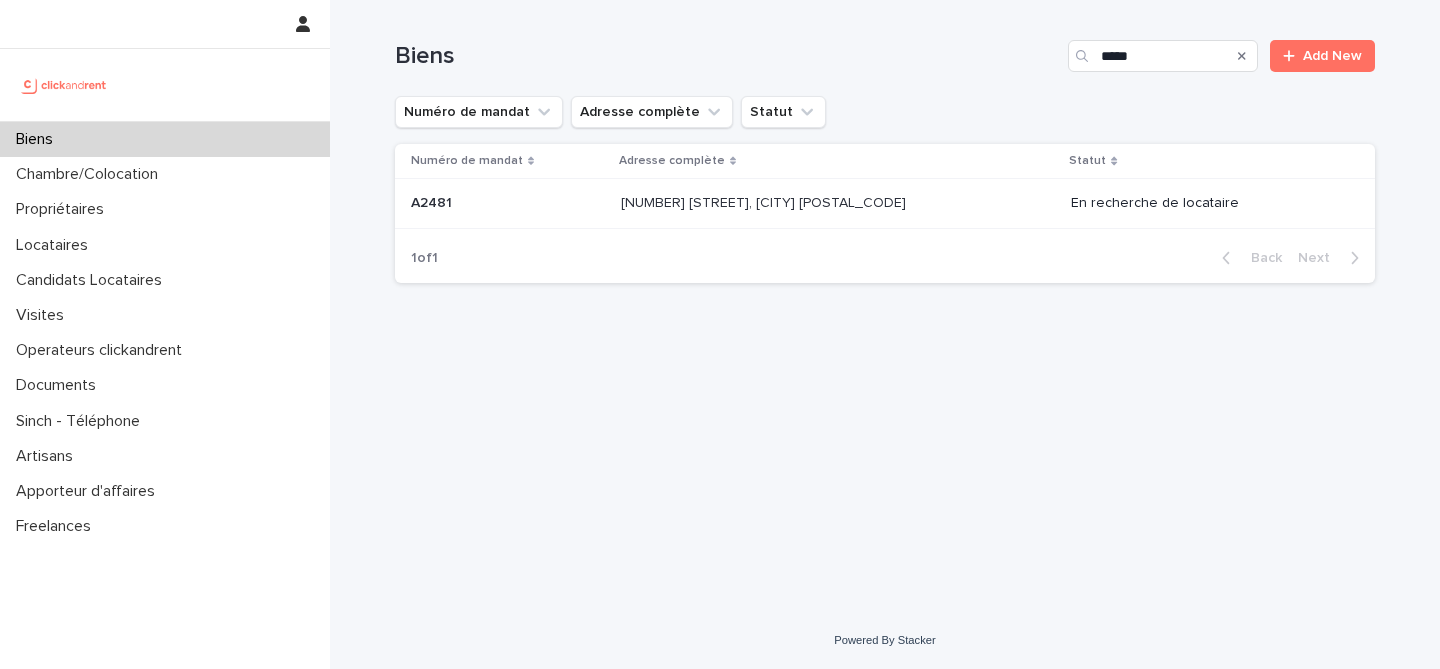 click on "Adresse complète" at bounding box center [838, 161] 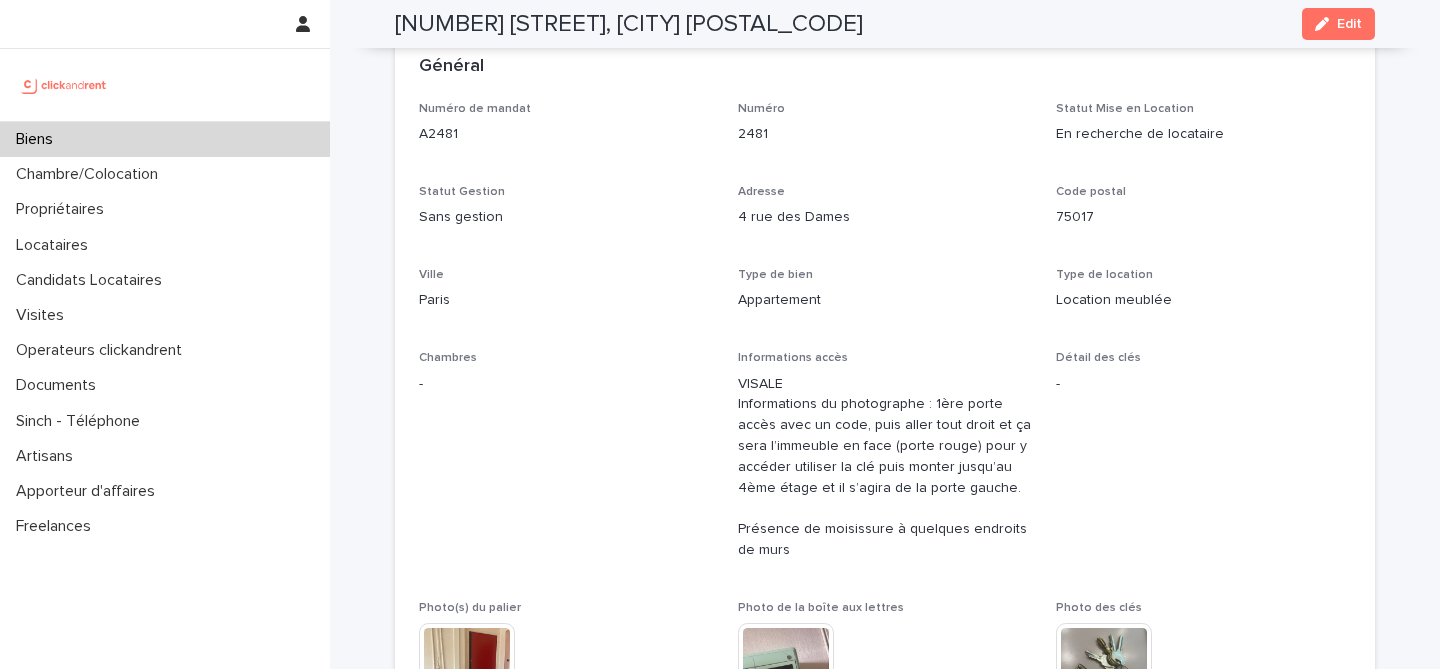 scroll, scrollTop: 0, scrollLeft: 0, axis: both 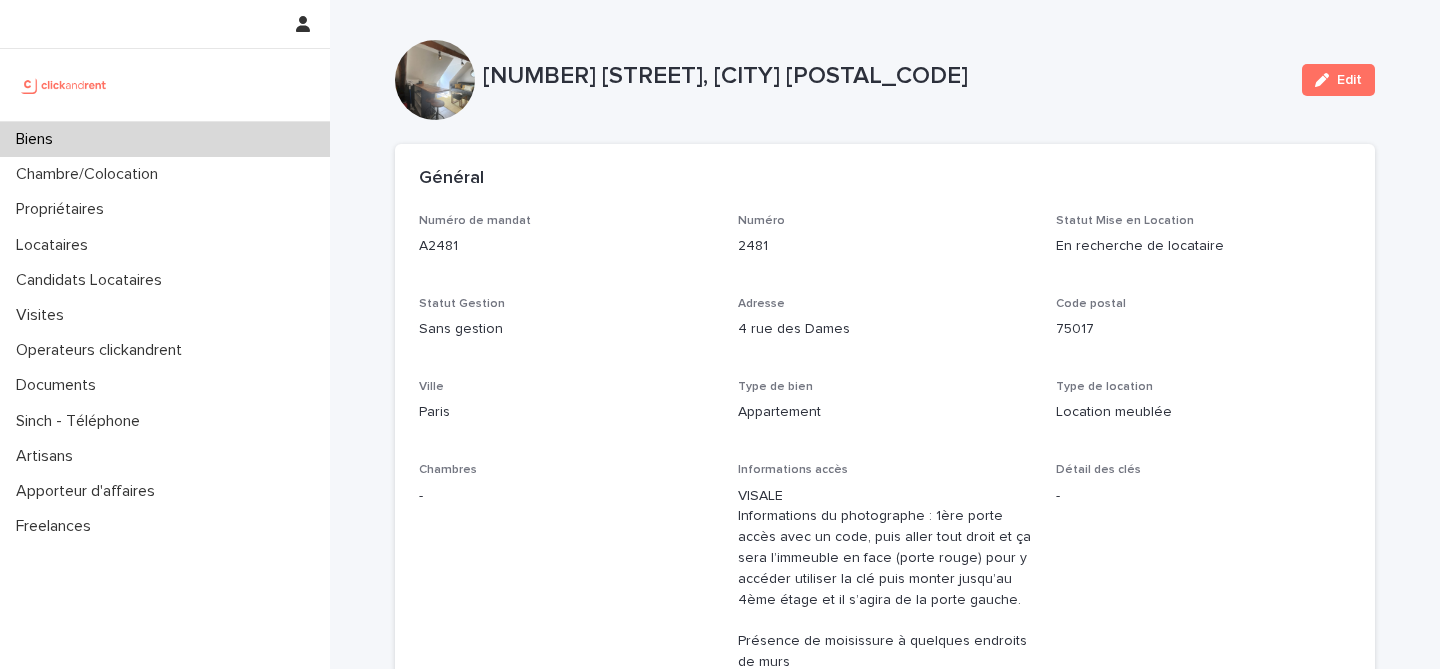 click on "Biens" at bounding box center [165, 139] 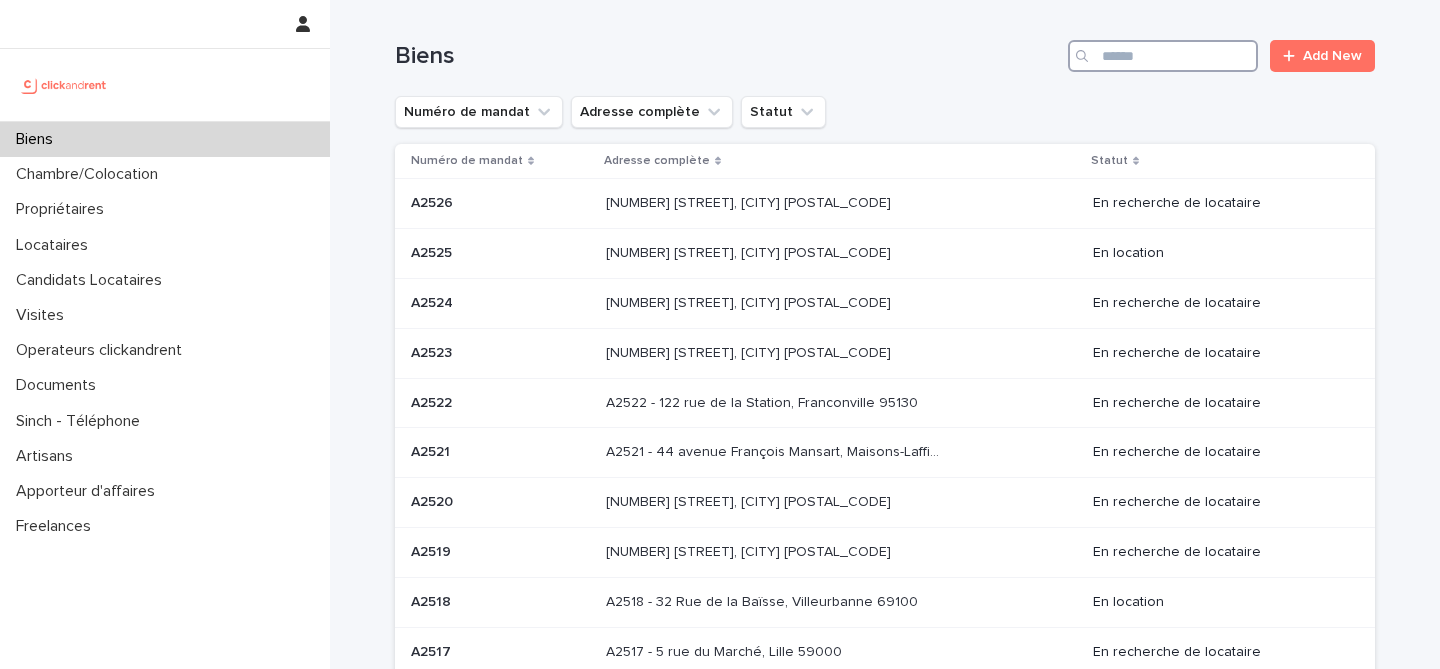 click at bounding box center [1163, 56] 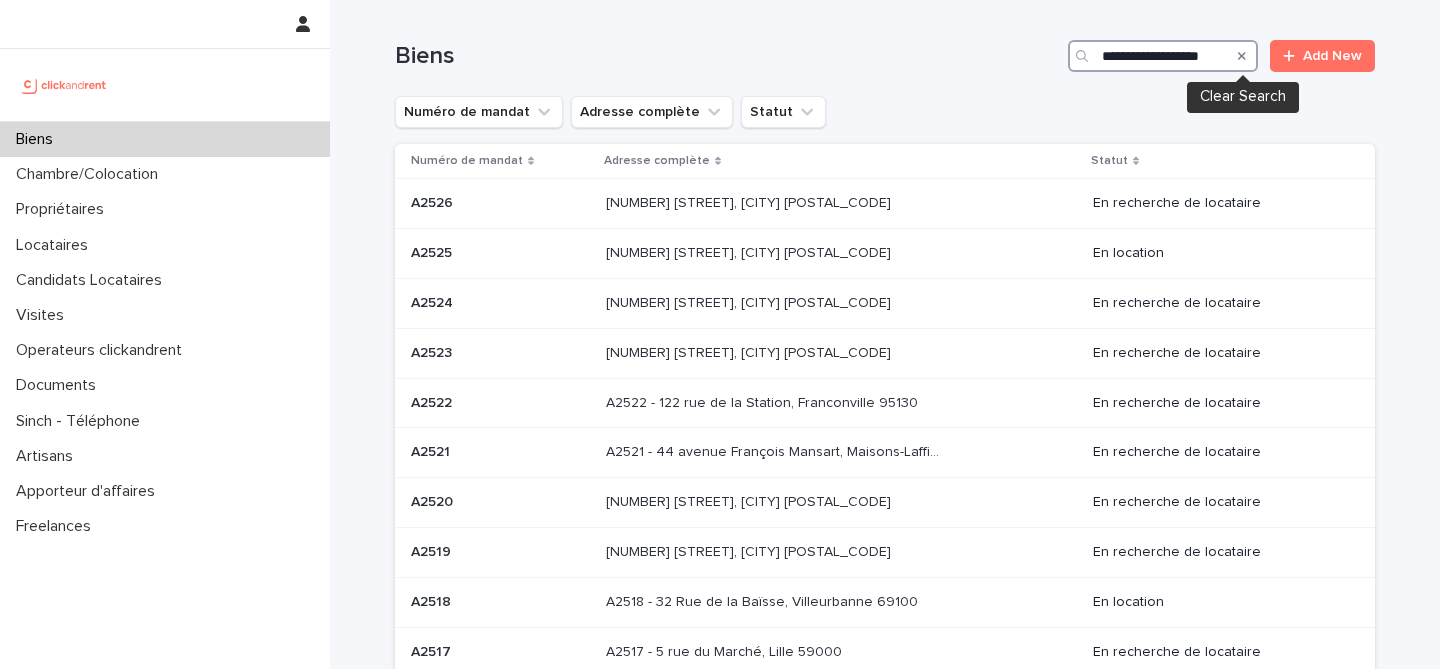 scroll, scrollTop: 0, scrollLeft: 8, axis: horizontal 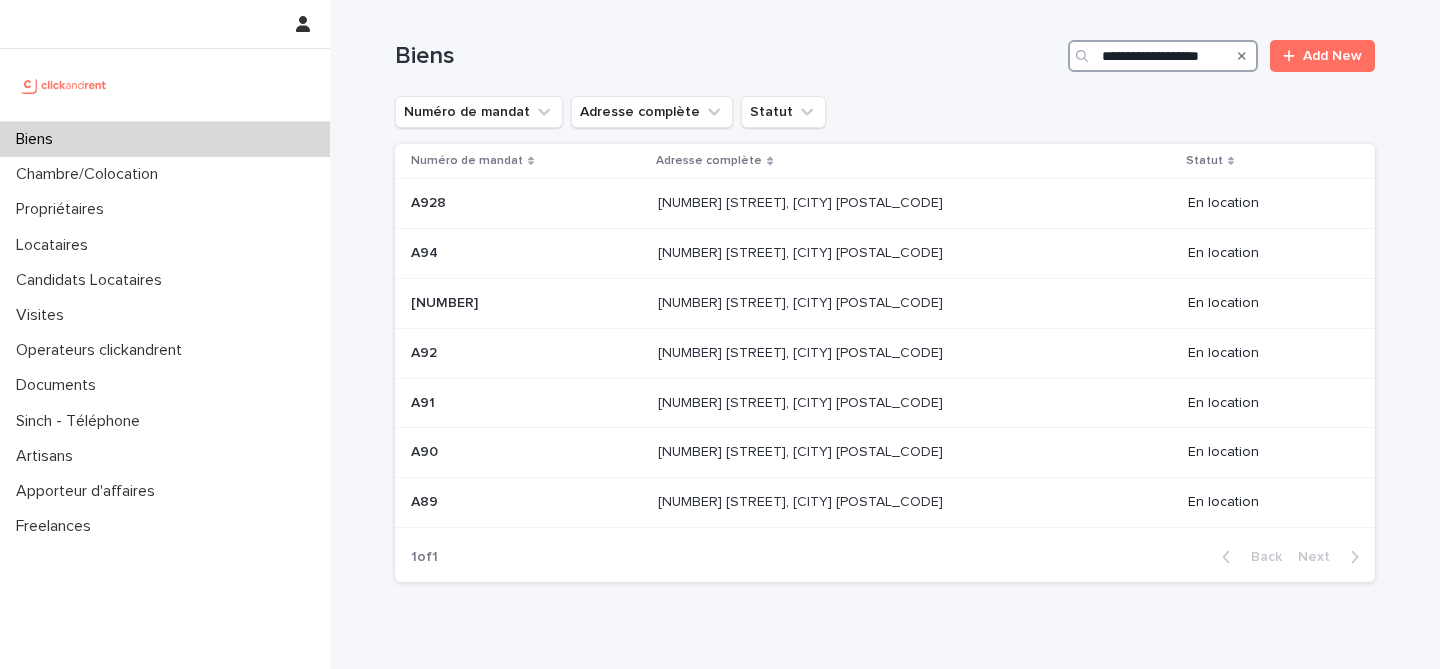 click on "**********" at bounding box center (1163, 56) 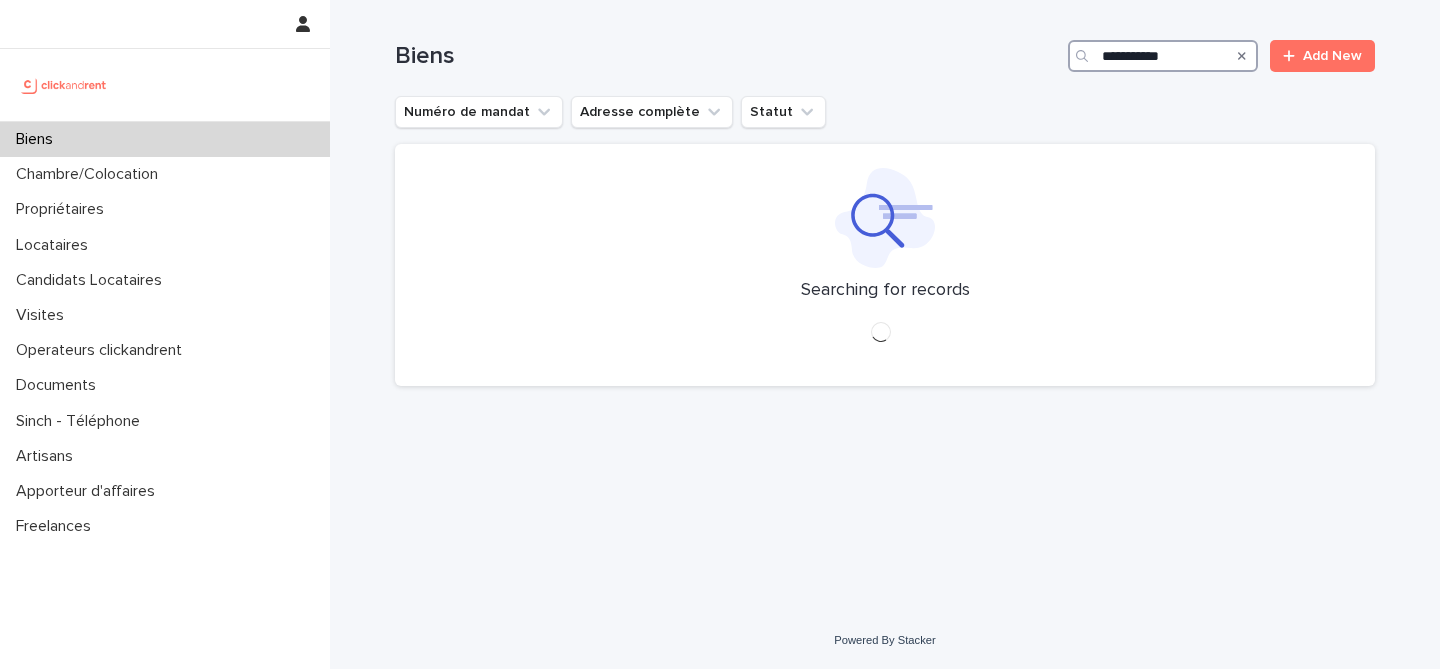 click on "**********" at bounding box center [1163, 56] 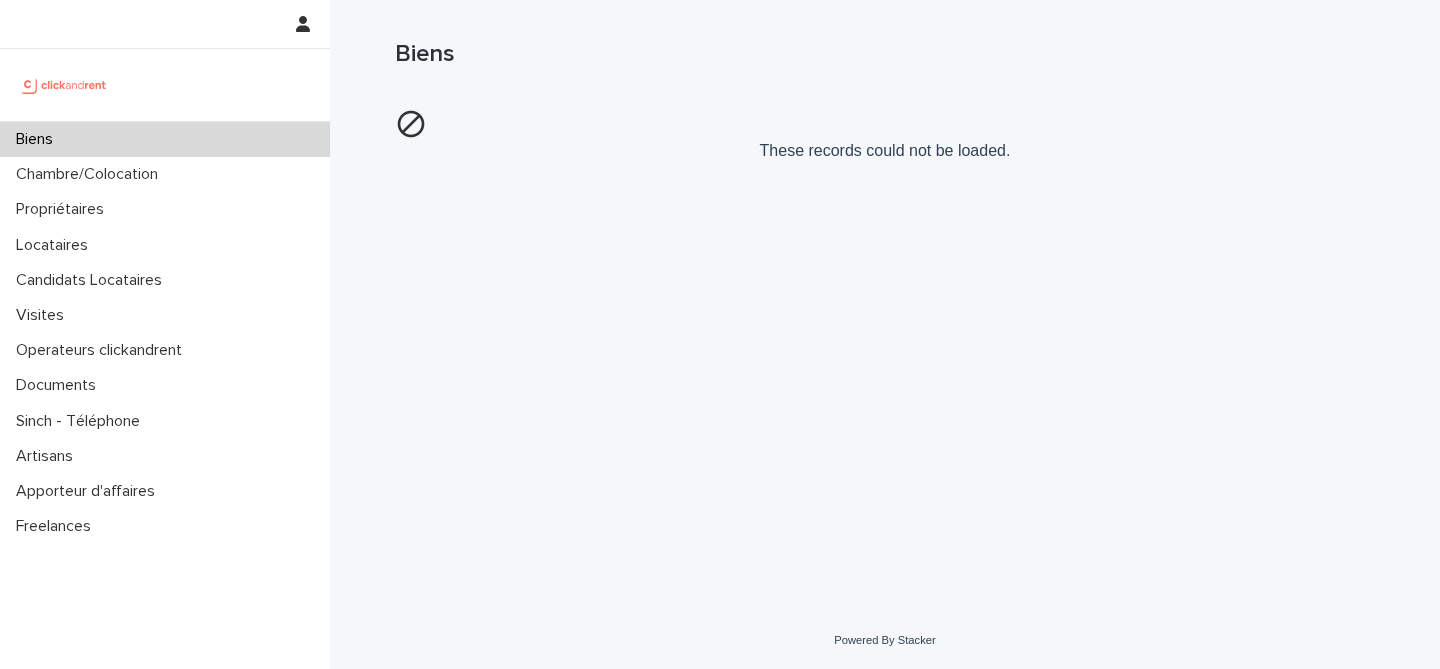 click on "Biens" at bounding box center [165, 139] 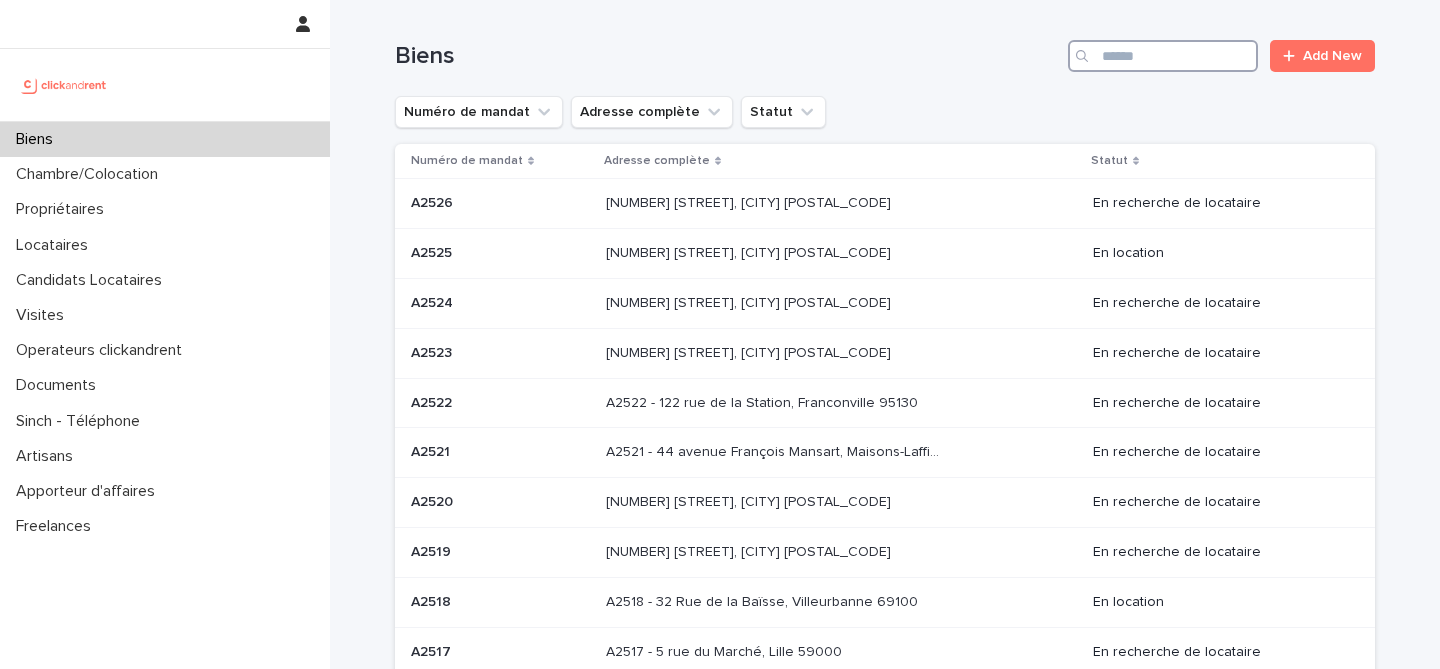 click at bounding box center (1163, 56) 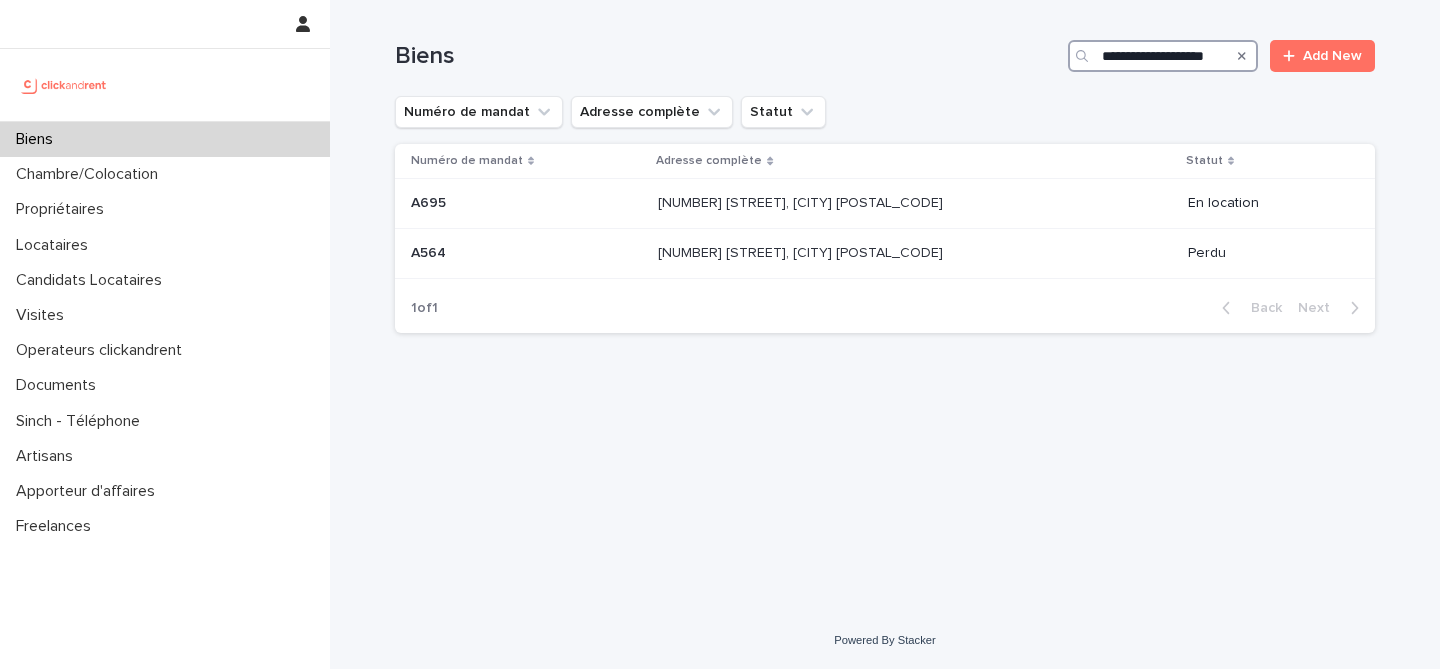type on "**********" 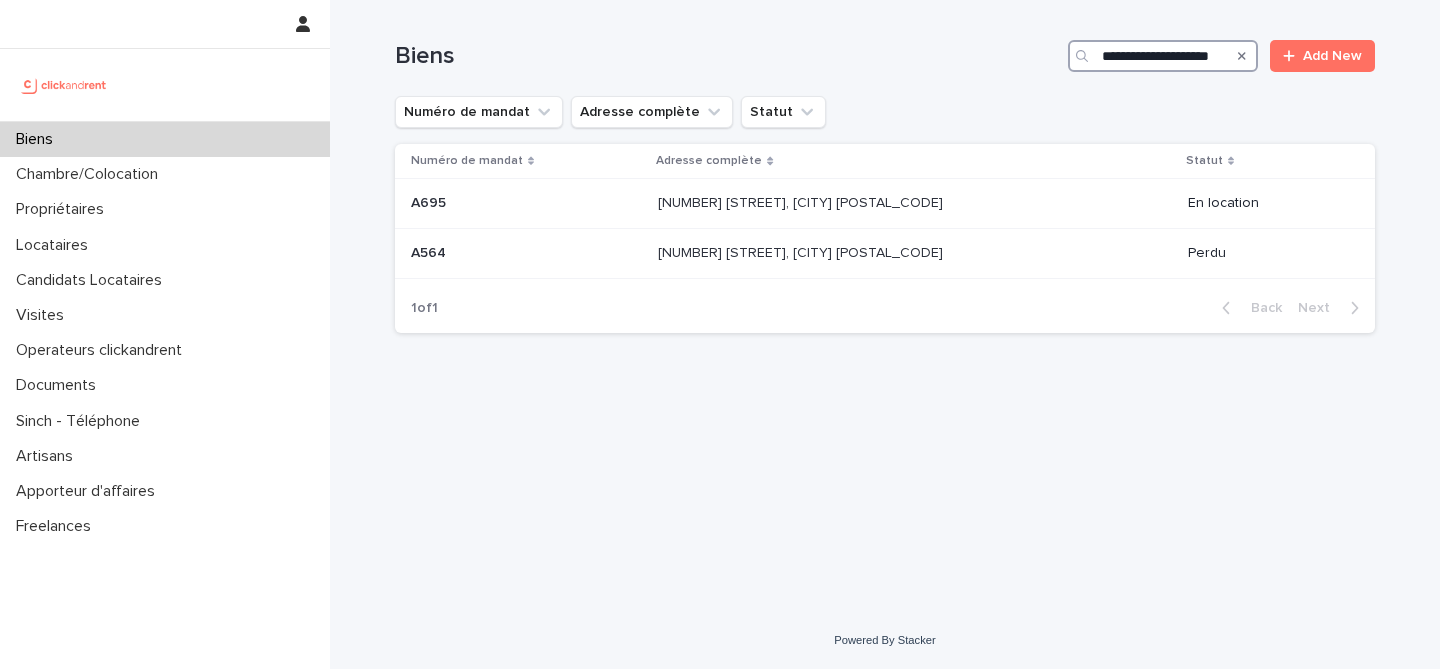 scroll, scrollTop: 0, scrollLeft: 17, axis: horizontal 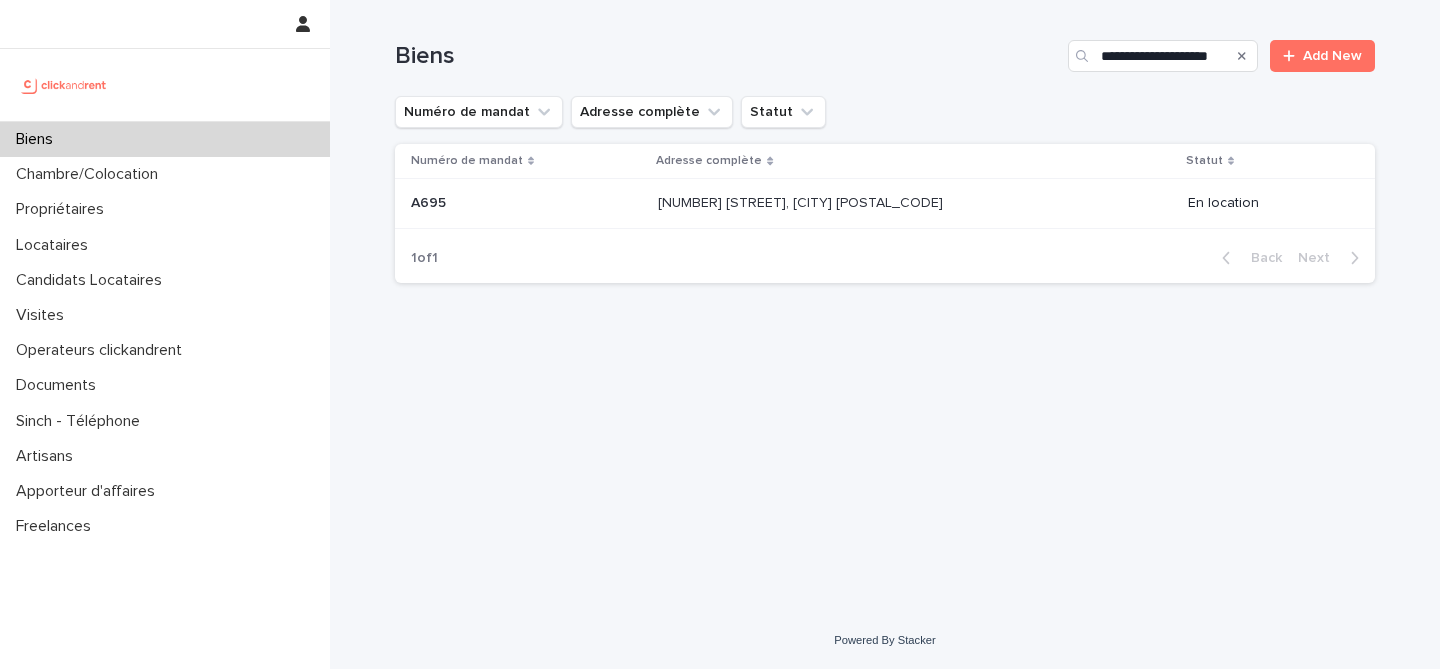 click on "[NUMBER] [STREET], [CITY] [POSTAL_CODE]" at bounding box center (802, 201) 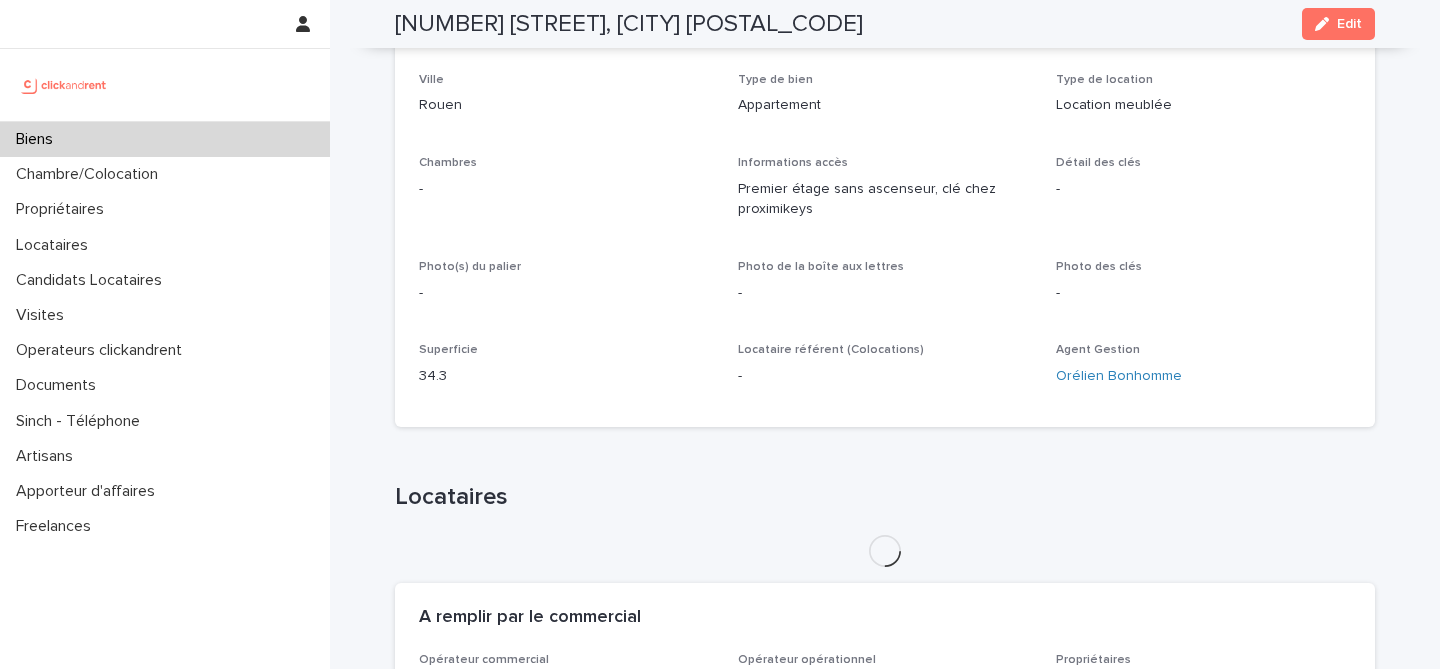 scroll, scrollTop: 308, scrollLeft: 0, axis: vertical 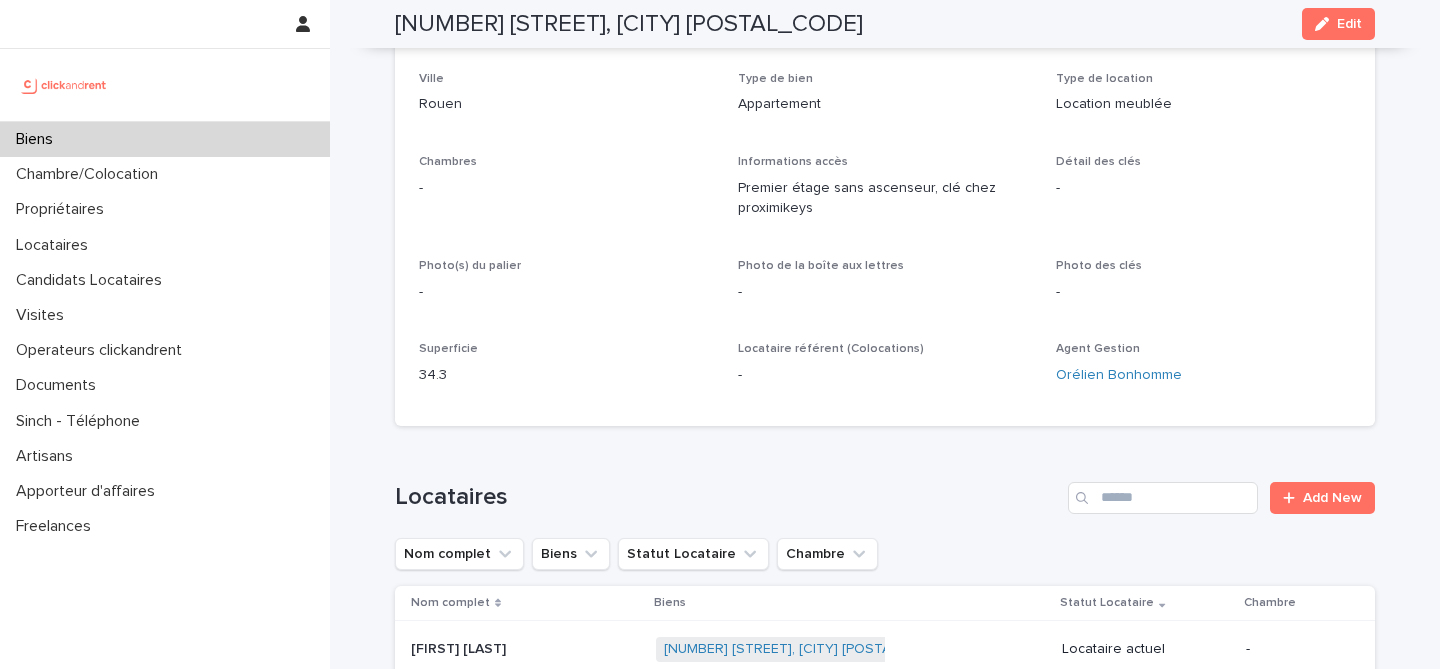click on "Biens" at bounding box center [165, 139] 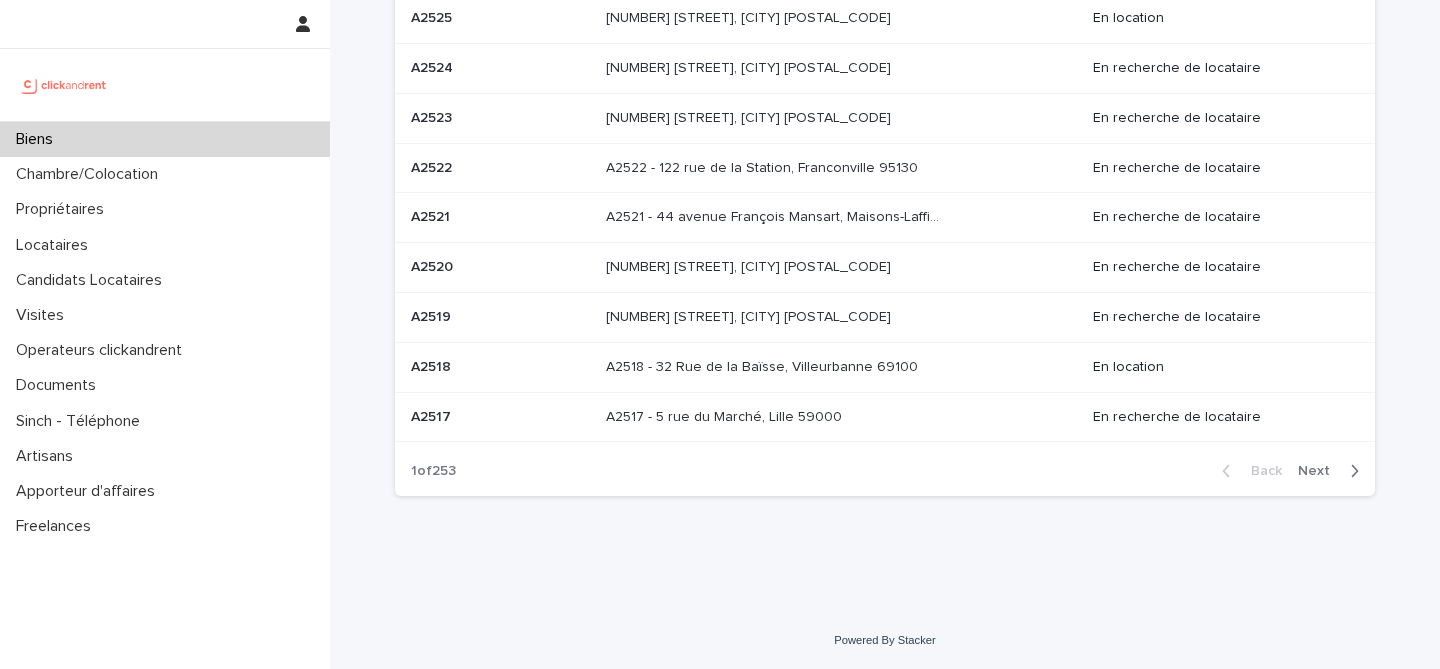 scroll, scrollTop: 0, scrollLeft: 0, axis: both 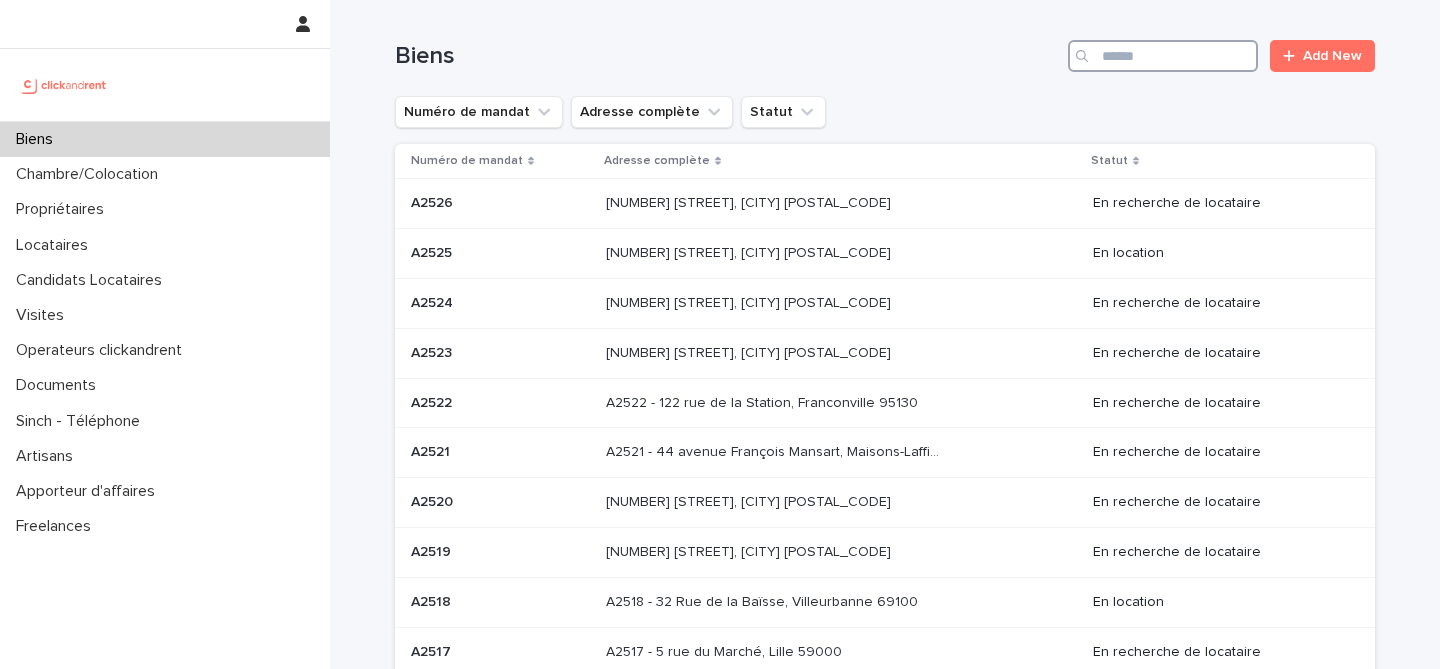 click at bounding box center [1163, 56] 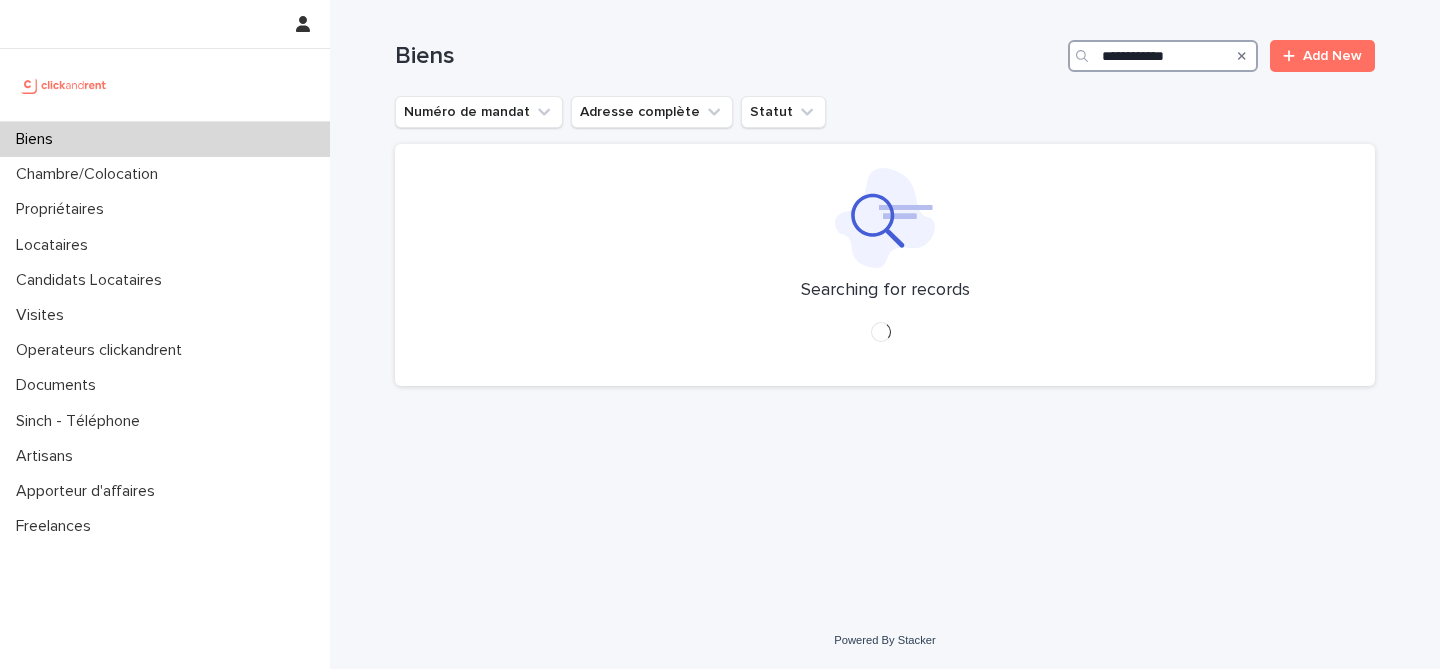 type on "**********" 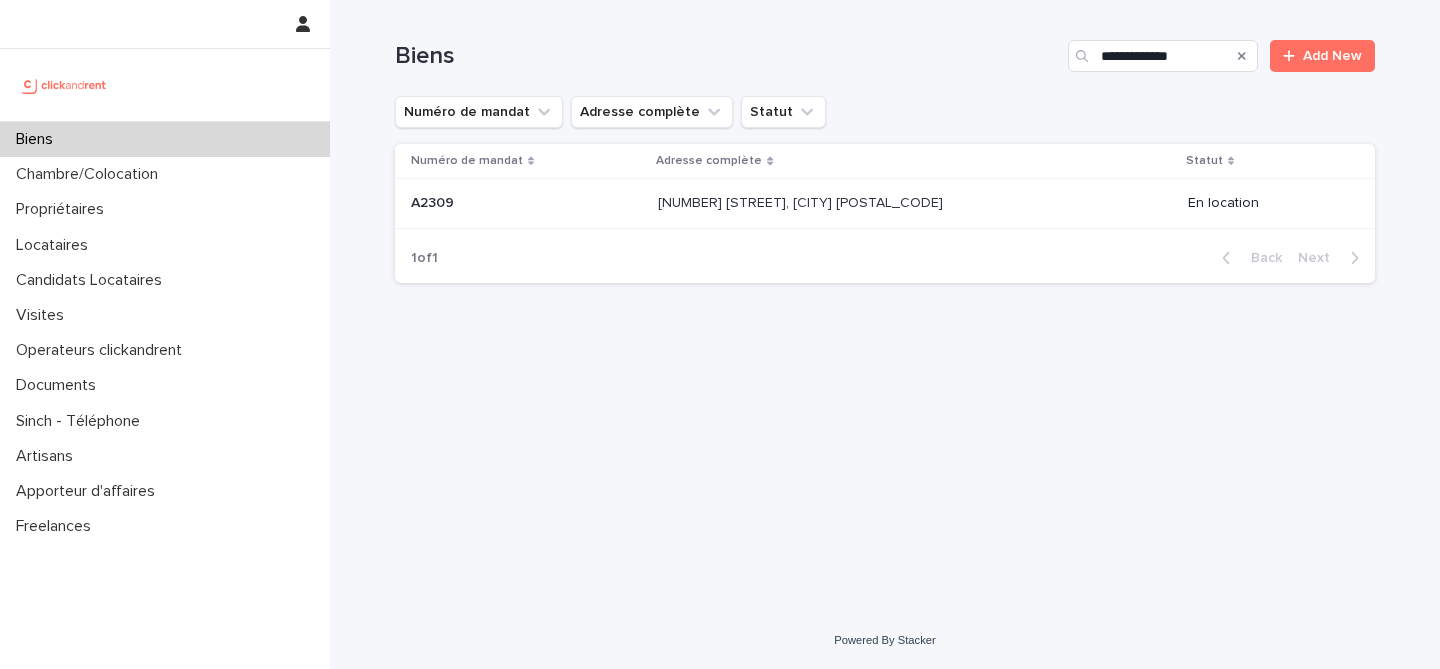 click on "[NUMBER] [STREET], [CITY] [POSTAL_CODE] [NUMBER] [STREET], [CITY] [POSTAL_CODE]" at bounding box center [914, 203] 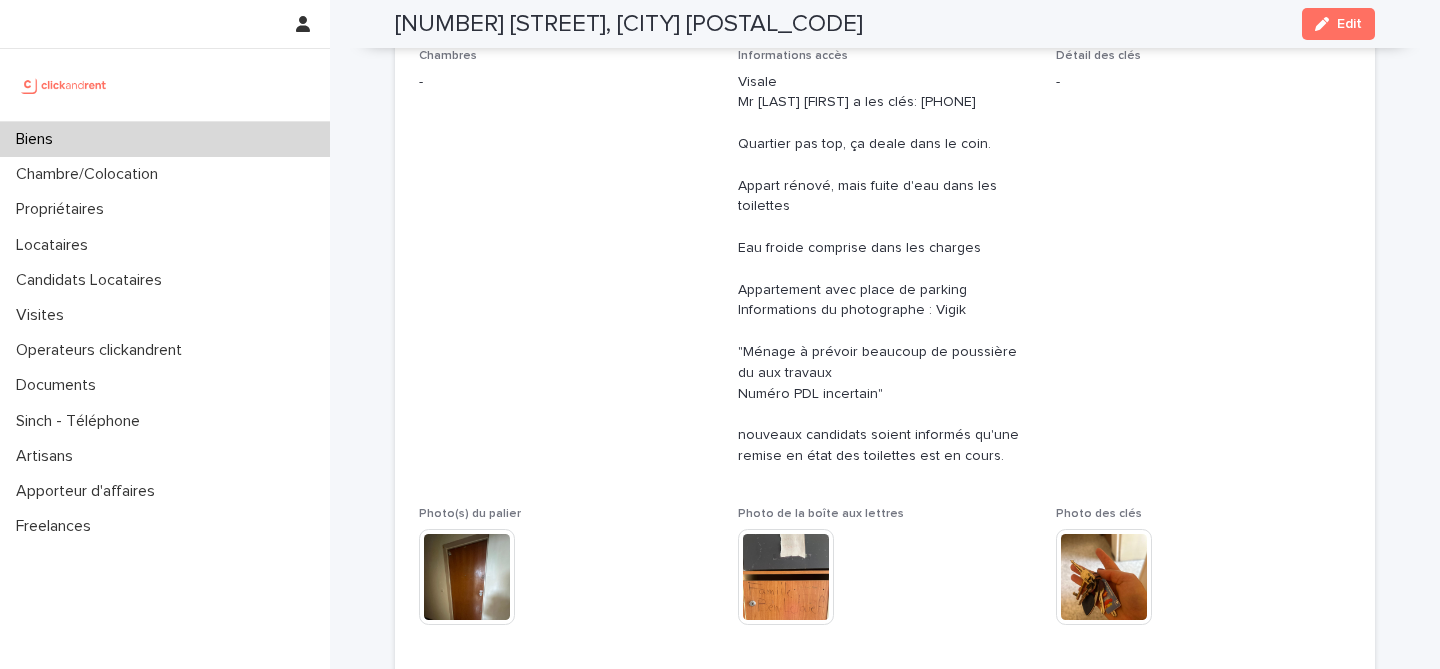 scroll, scrollTop: 0, scrollLeft: 0, axis: both 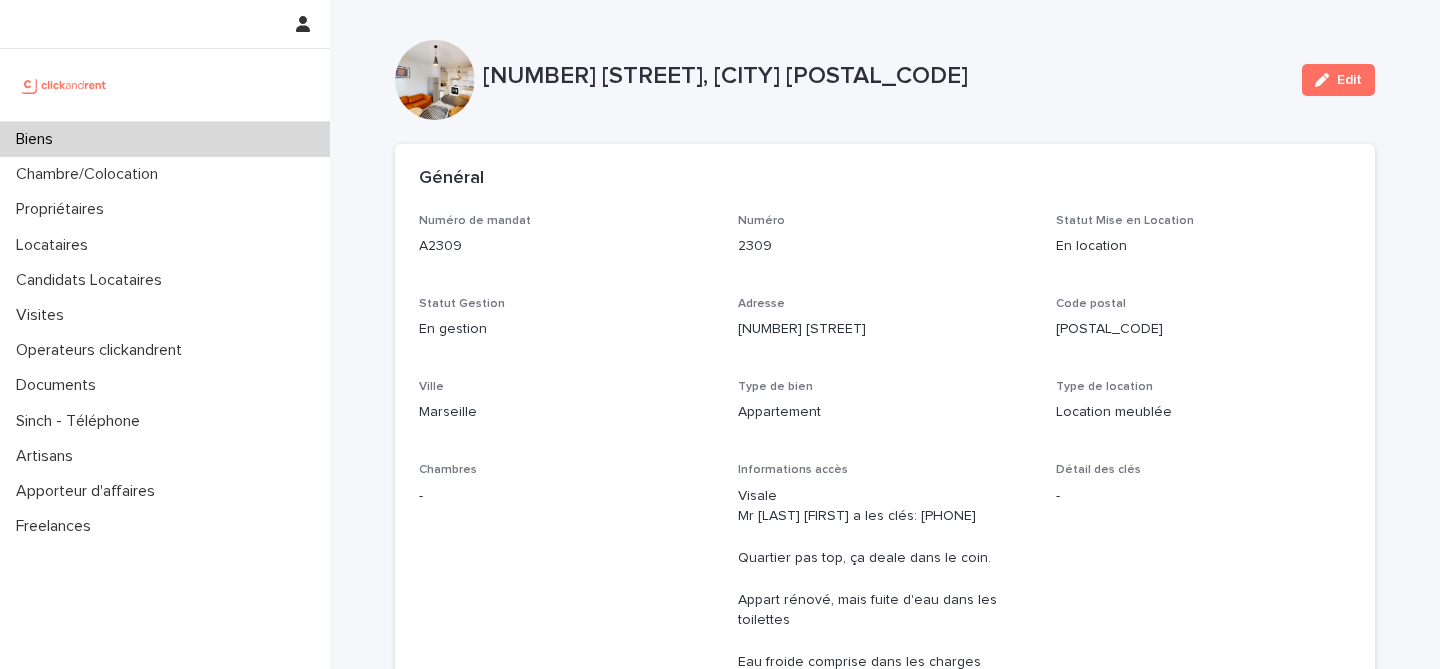 click on "Biens" at bounding box center (165, 139) 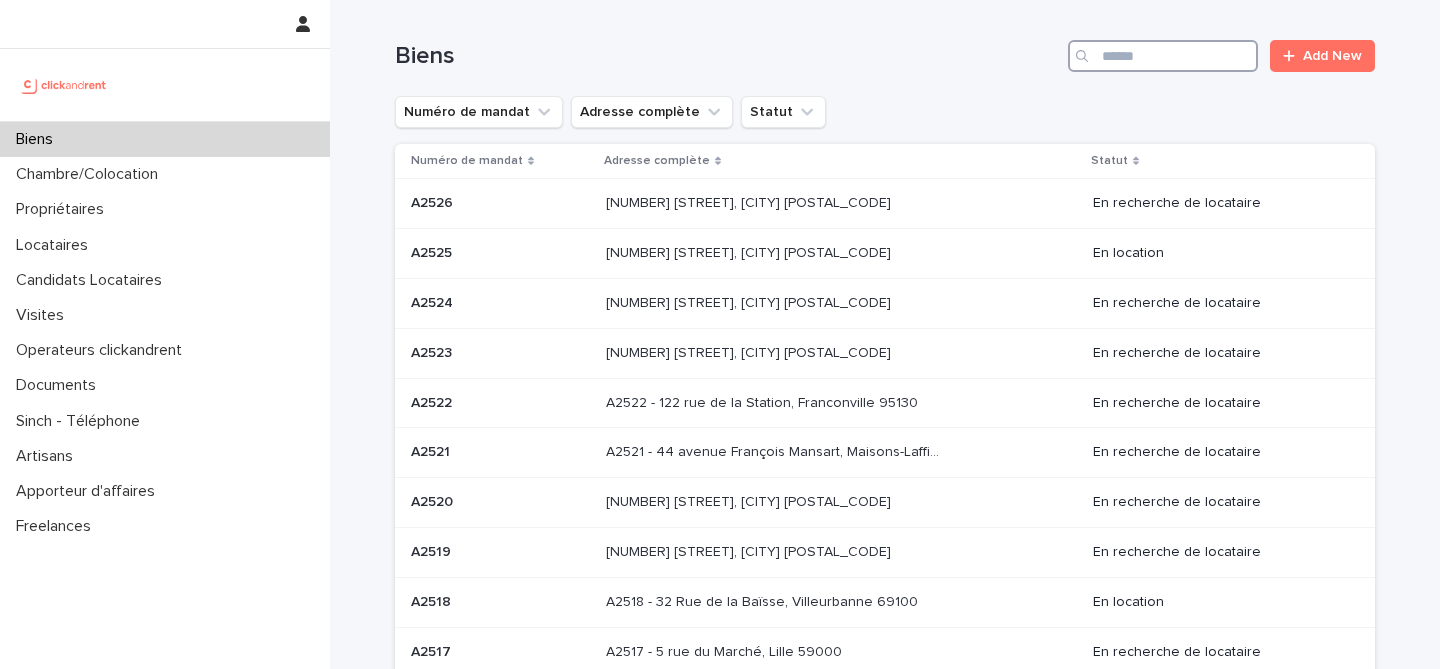 click at bounding box center (1163, 56) 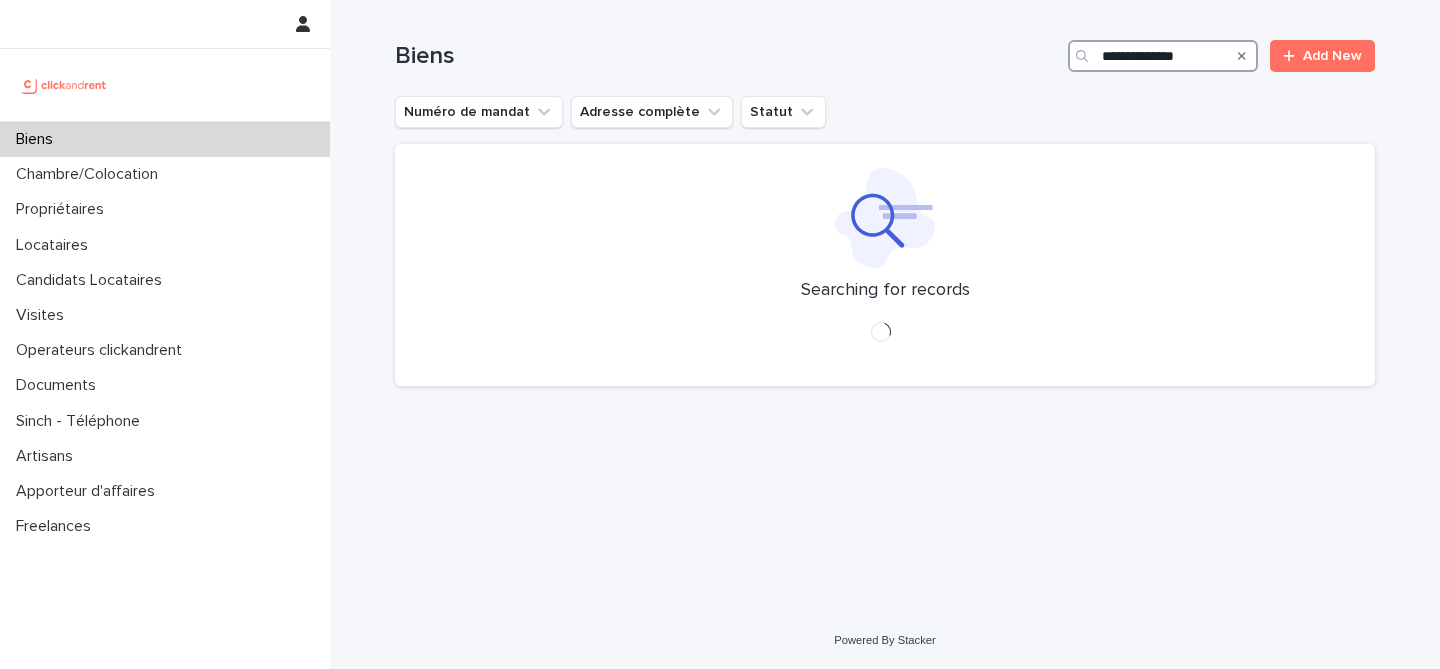 type on "**********" 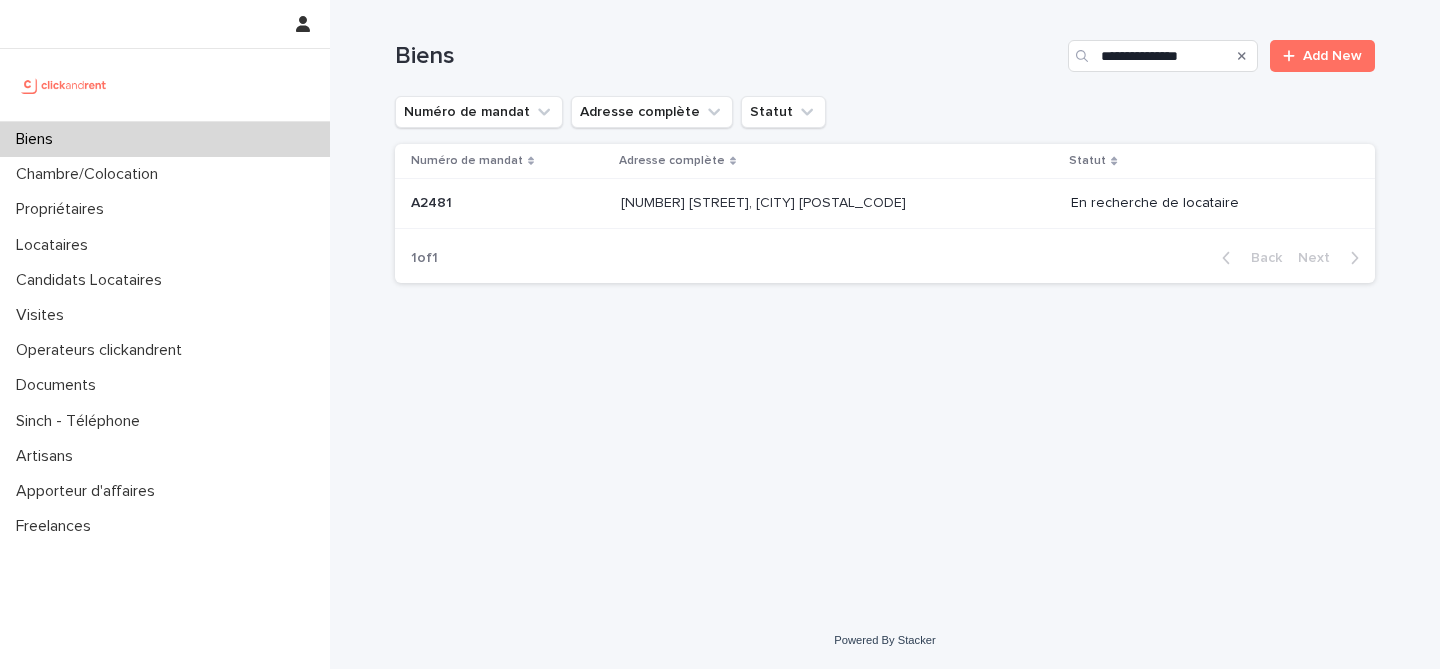 click on "[NUMBER] [STREET], [CITY] [POSTAL_CODE] [NUMBER] [STREET], [CITY] [POSTAL_CODE]" at bounding box center [838, 203] 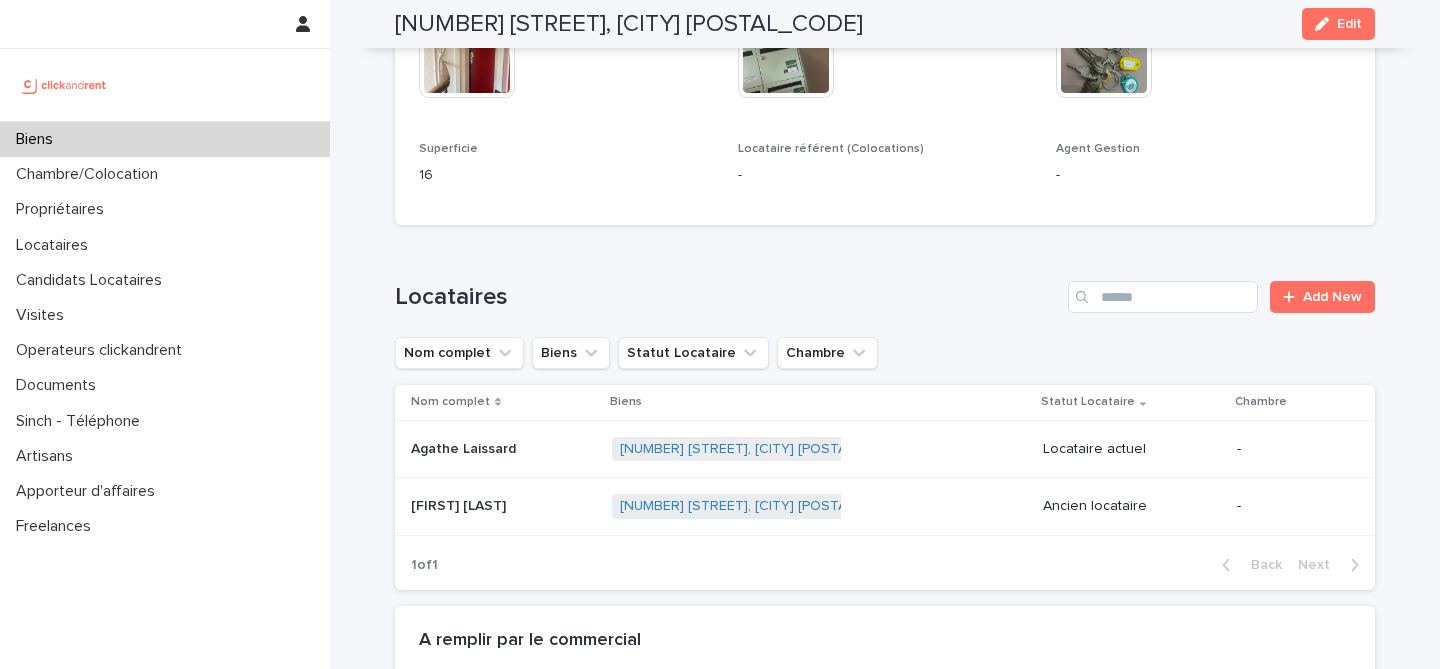 scroll, scrollTop: 738, scrollLeft: 0, axis: vertical 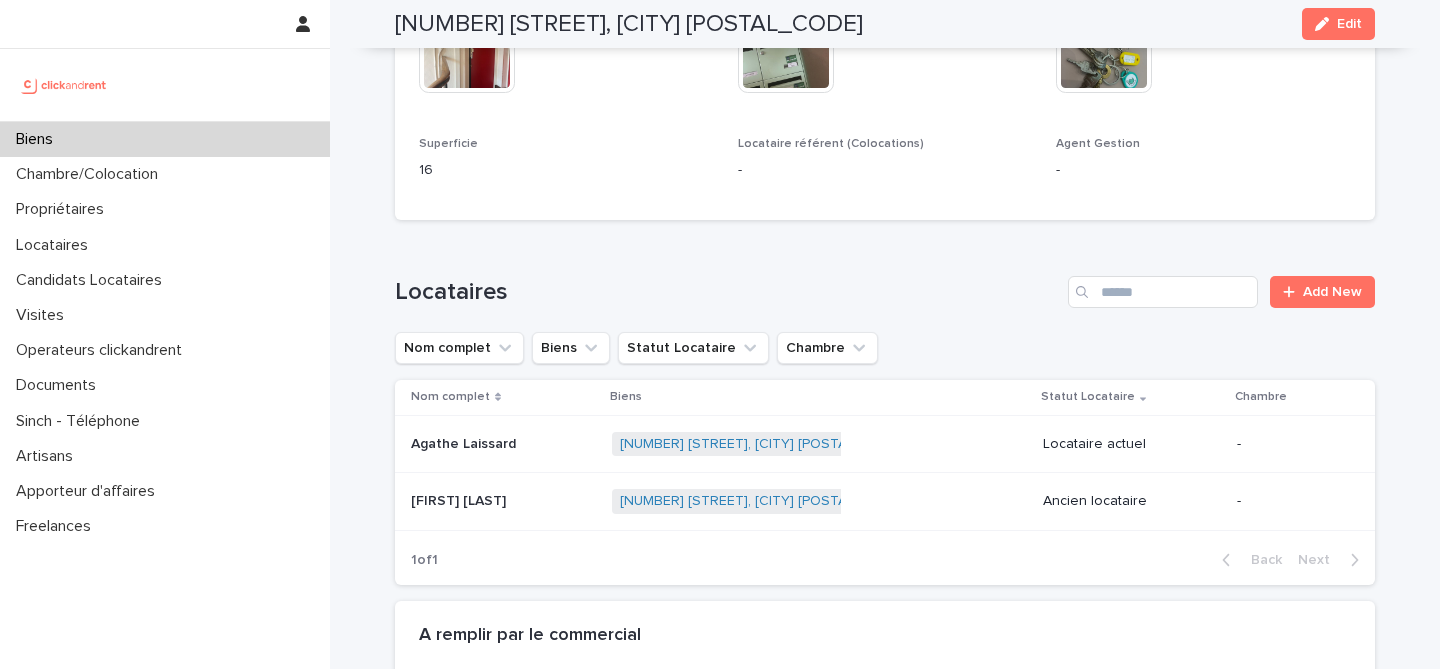 click on "[FIRST] [LAST] [FIRST] [LAST]" at bounding box center (503, 444) 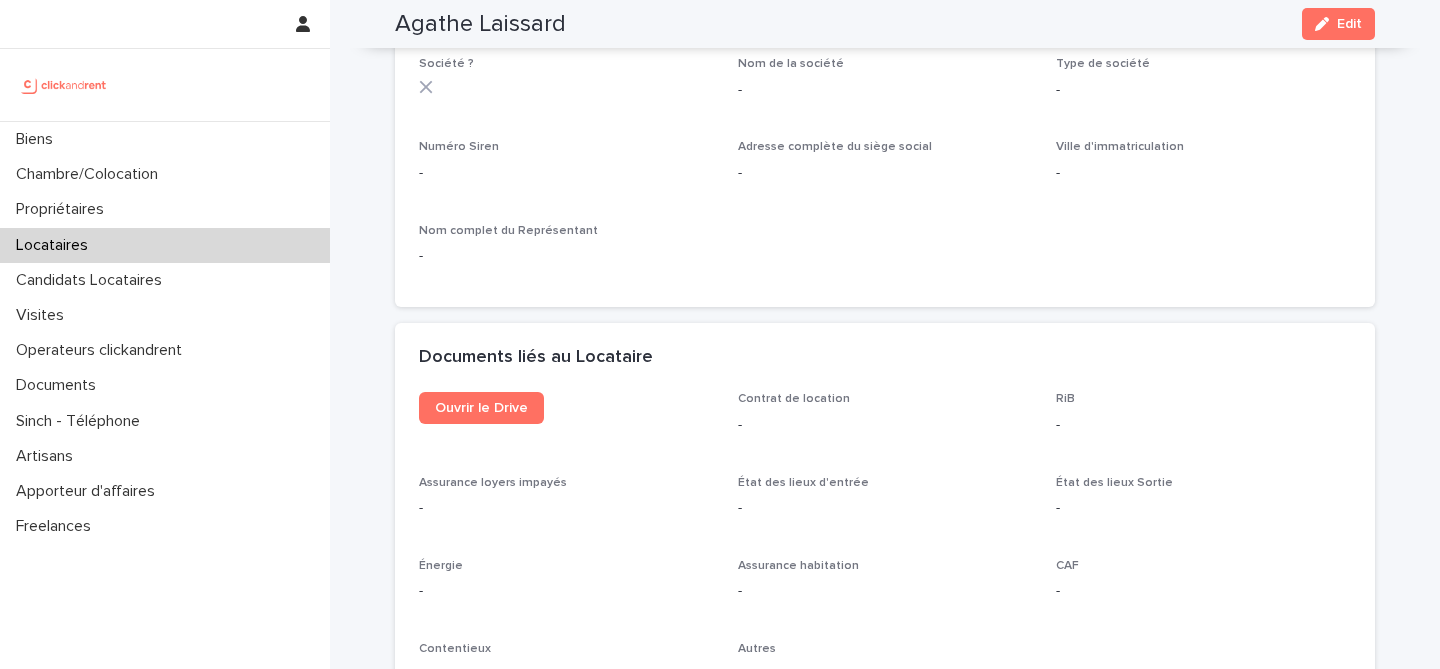 scroll, scrollTop: 1947, scrollLeft: 0, axis: vertical 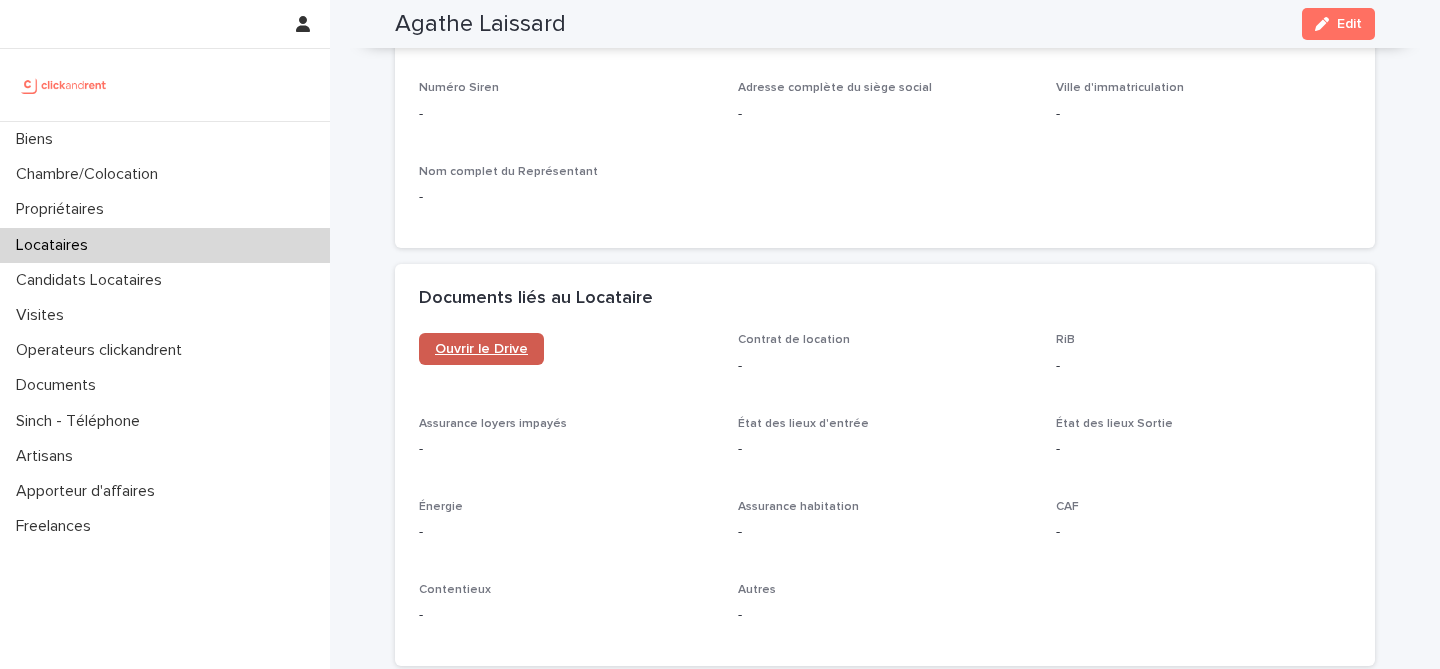 click on "Ouvrir le Drive" at bounding box center [481, 349] 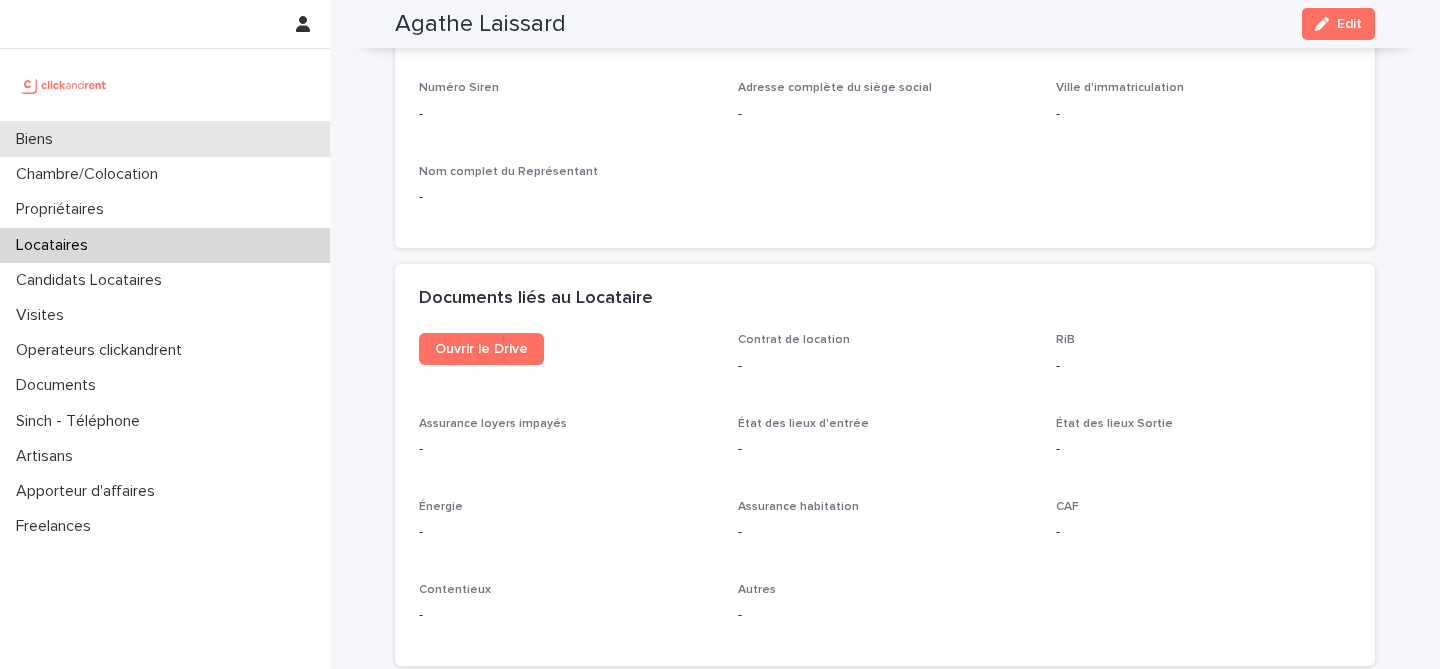 click on "Biens" at bounding box center [165, 139] 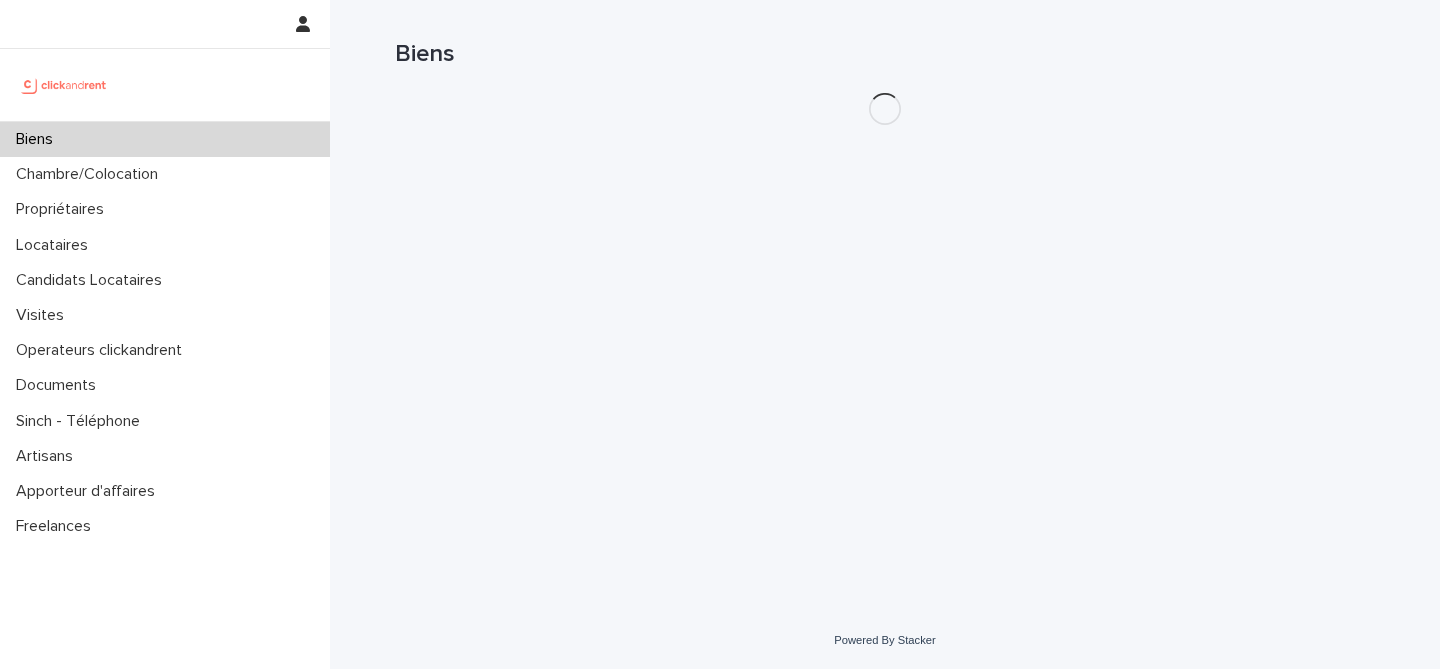 scroll, scrollTop: 0, scrollLeft: 0, axis: both 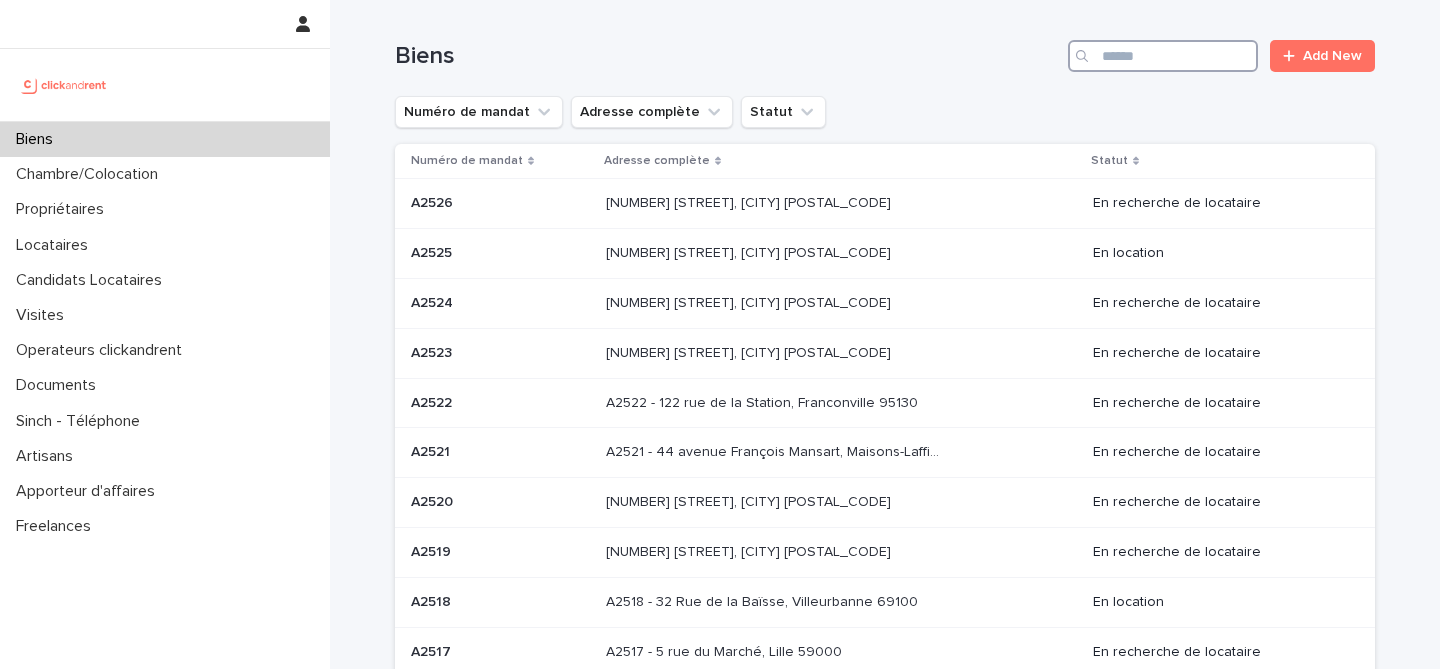 click at bounding box center [1163, 56] 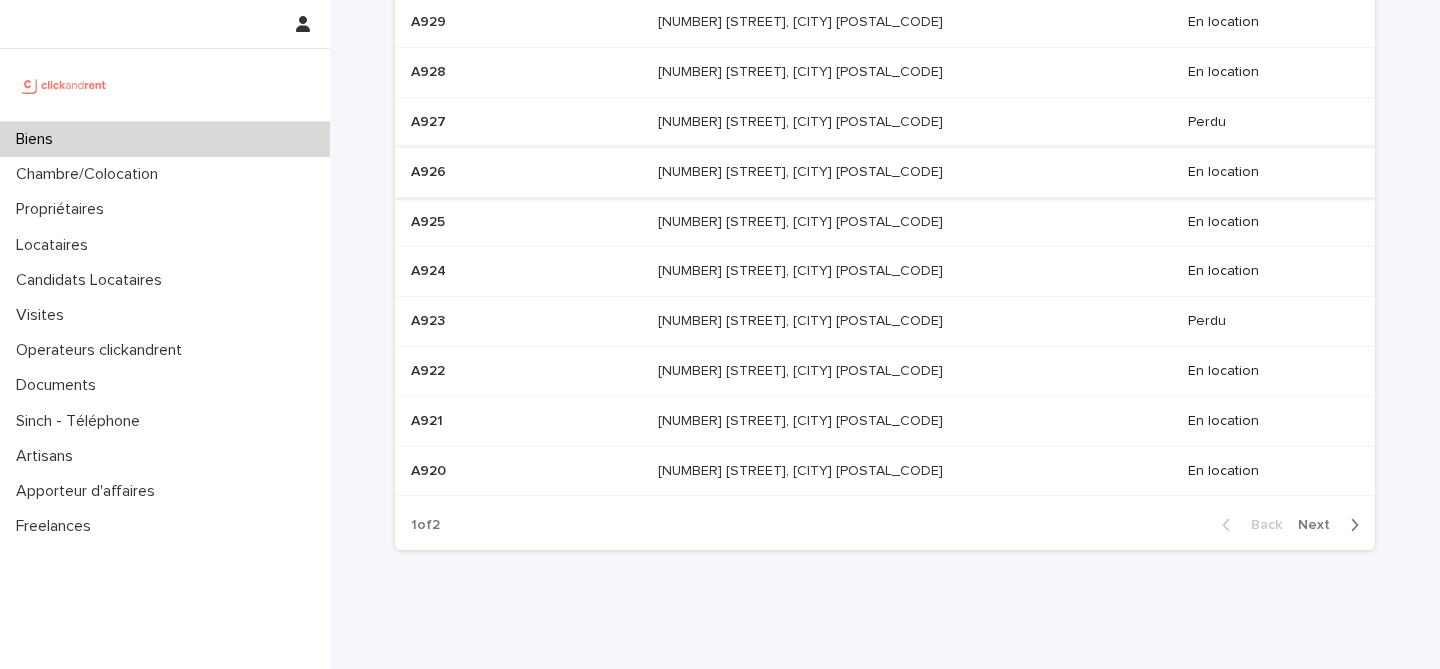 scroll, scrollTop: 201, scrollLeft: 0, axis: vertical 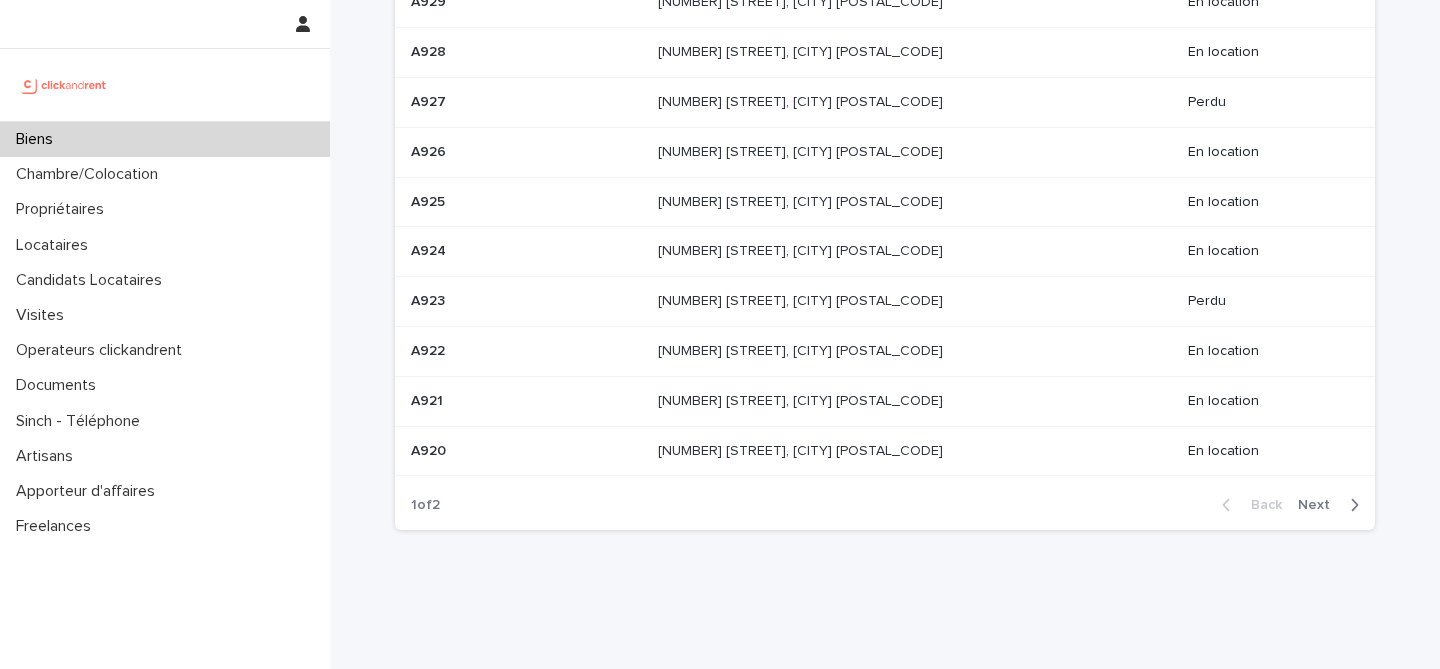type on "***" 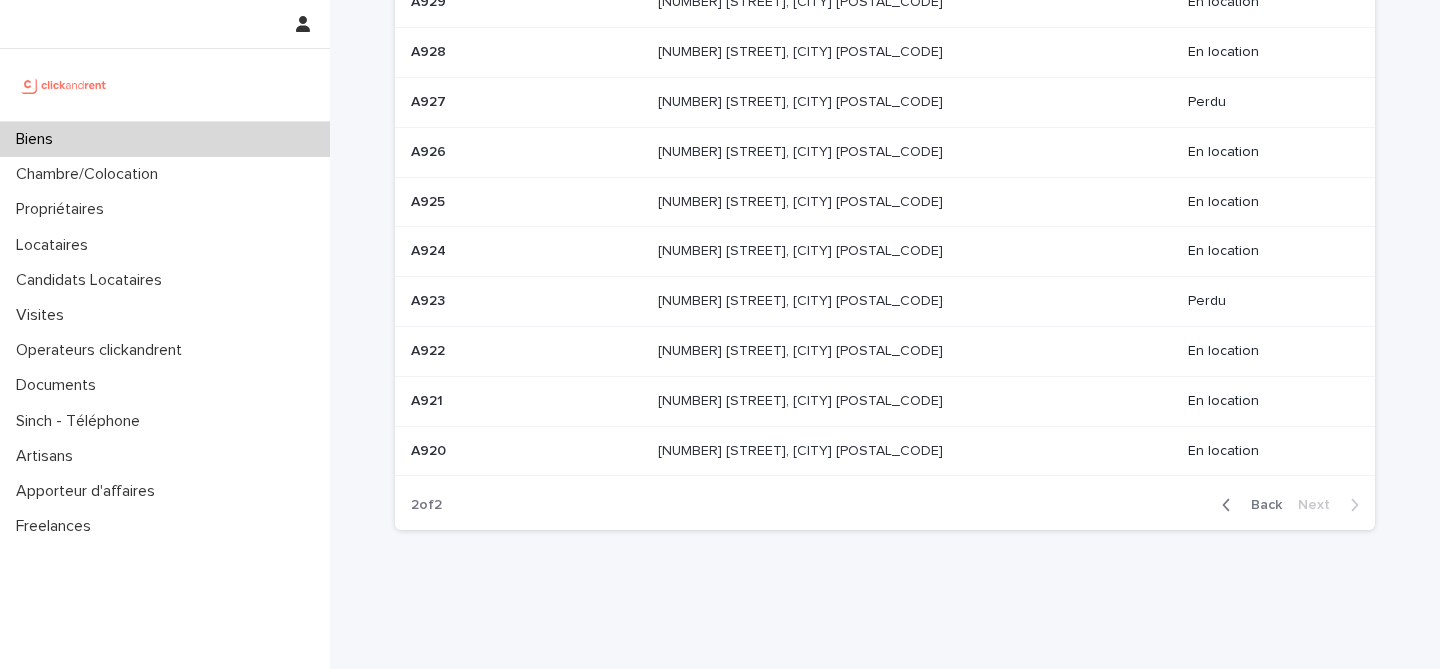 scroll, scrollTop: 0, scrollLeft: 0, axis: both 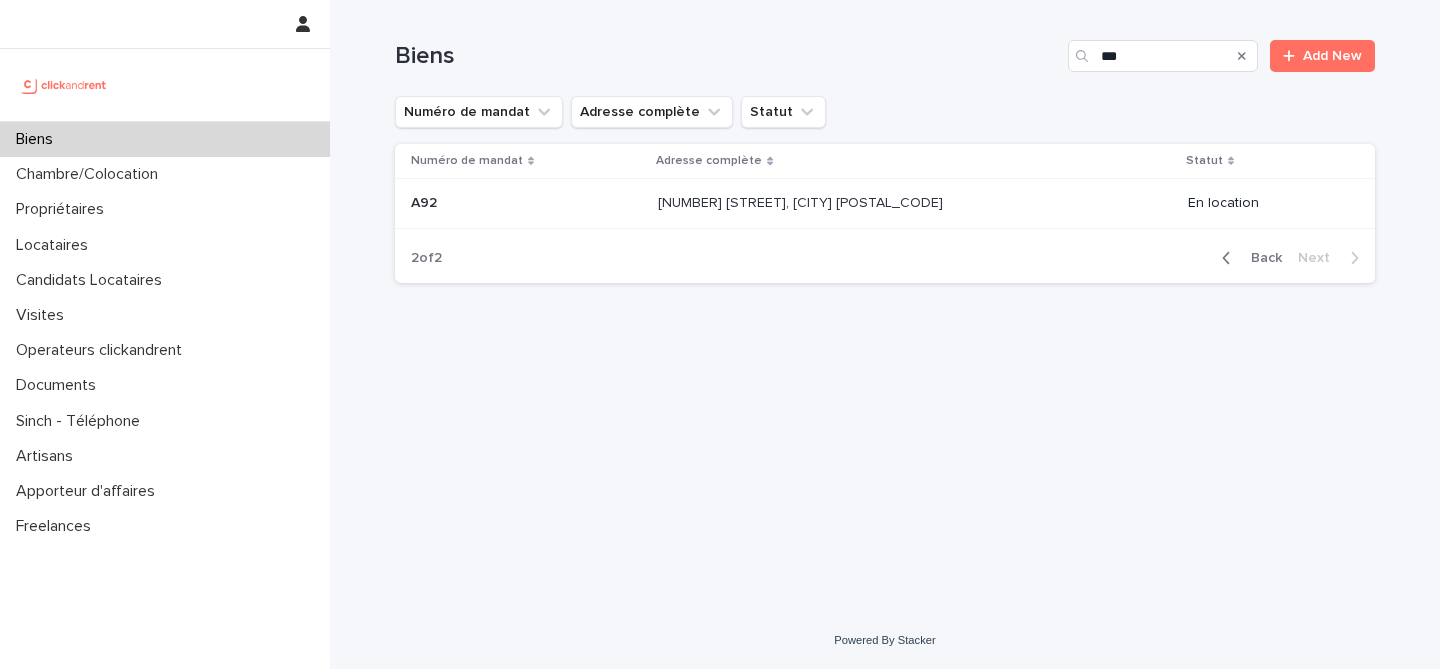 click on "[NUMBER] [STREET], [CITY] [POSTAL_CODE]" at bounding box center [802, 201] 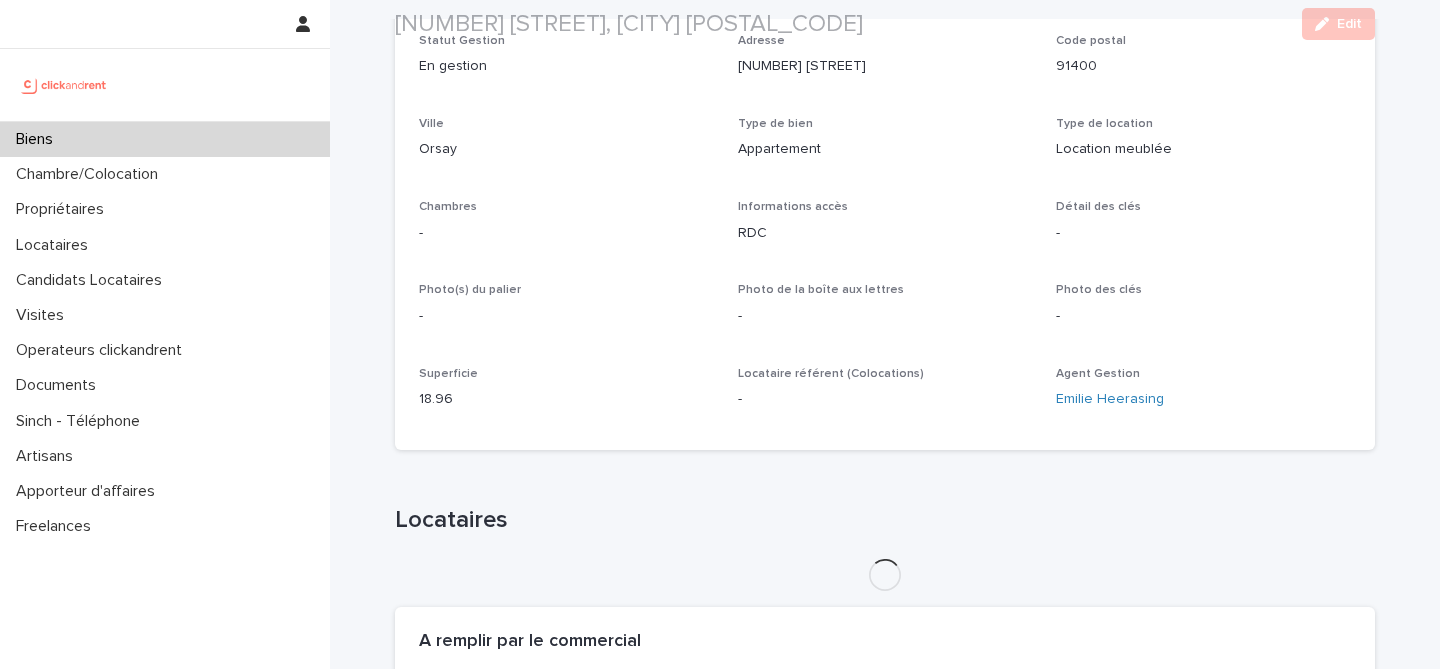 scroll, scrollTop: 271, scrollLeft: 0, axis: vertical 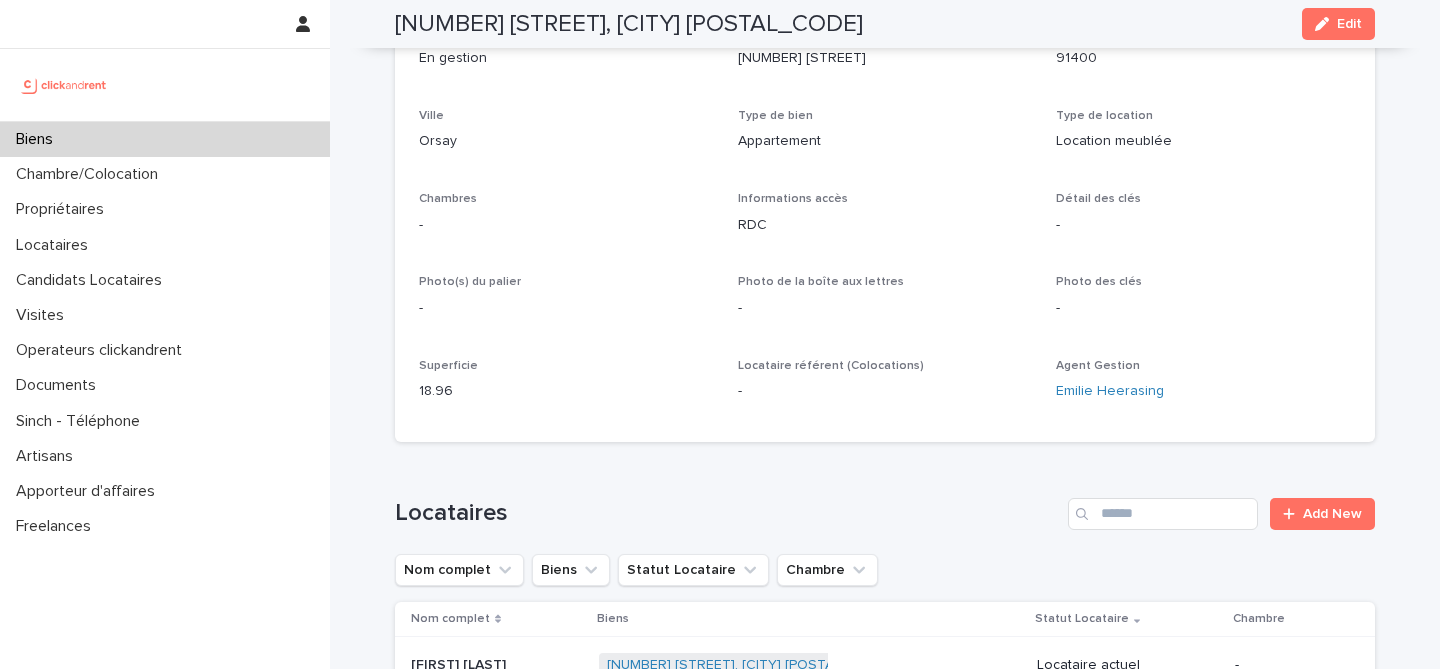 click on "Biens" at bounding box center (165, 139) 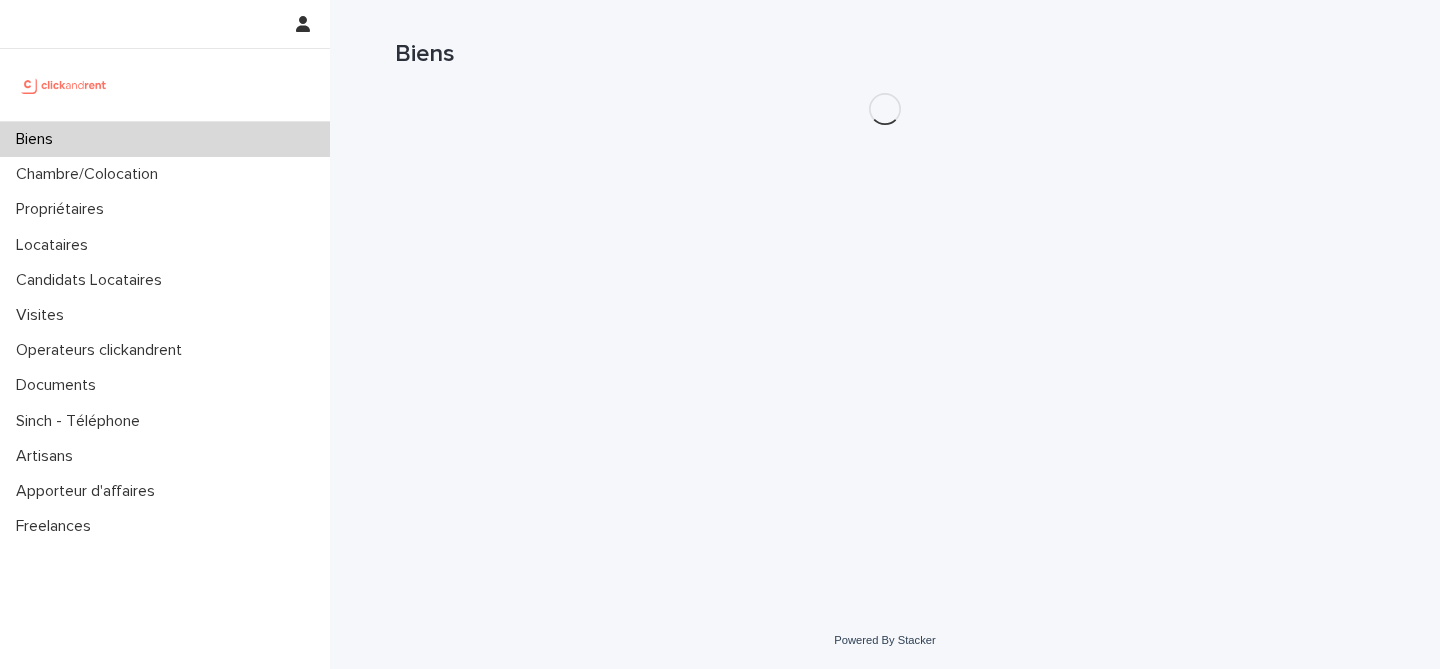 scroll, scrollTop: 0, scrollLeft: 0, axis: both 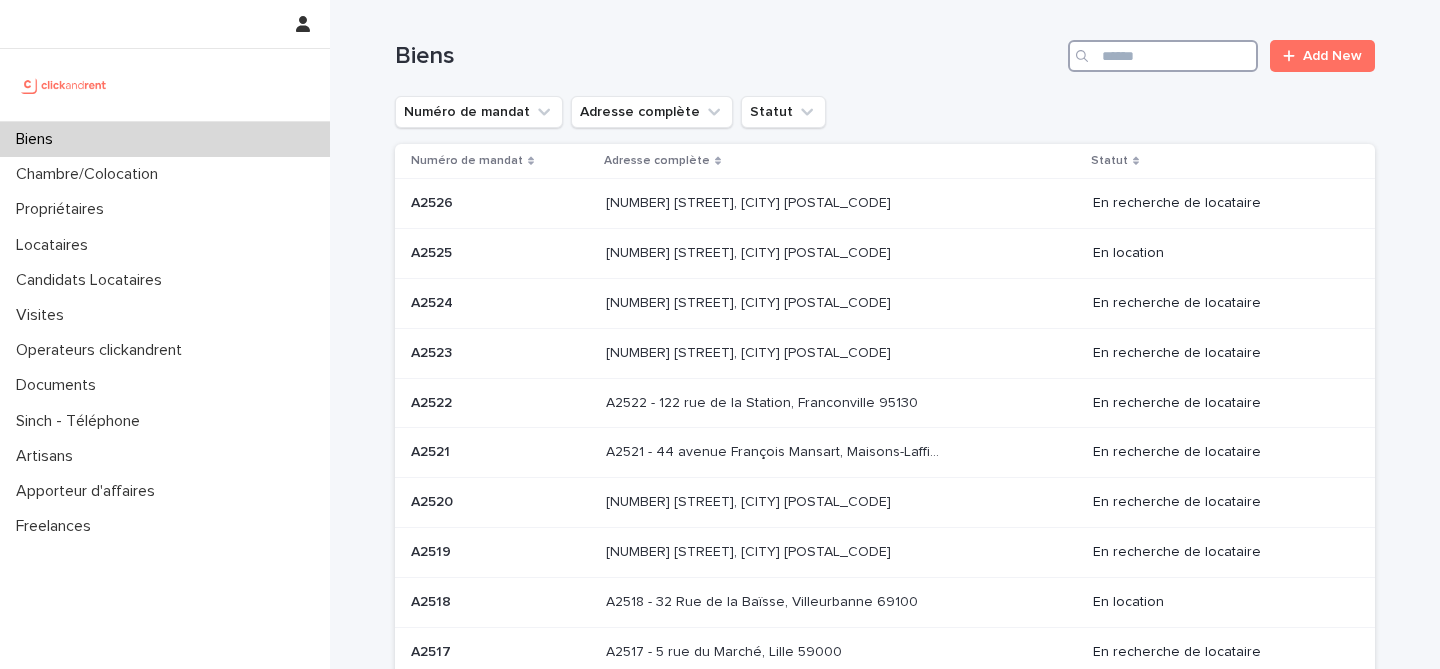click at bounding box center (1163, 56) 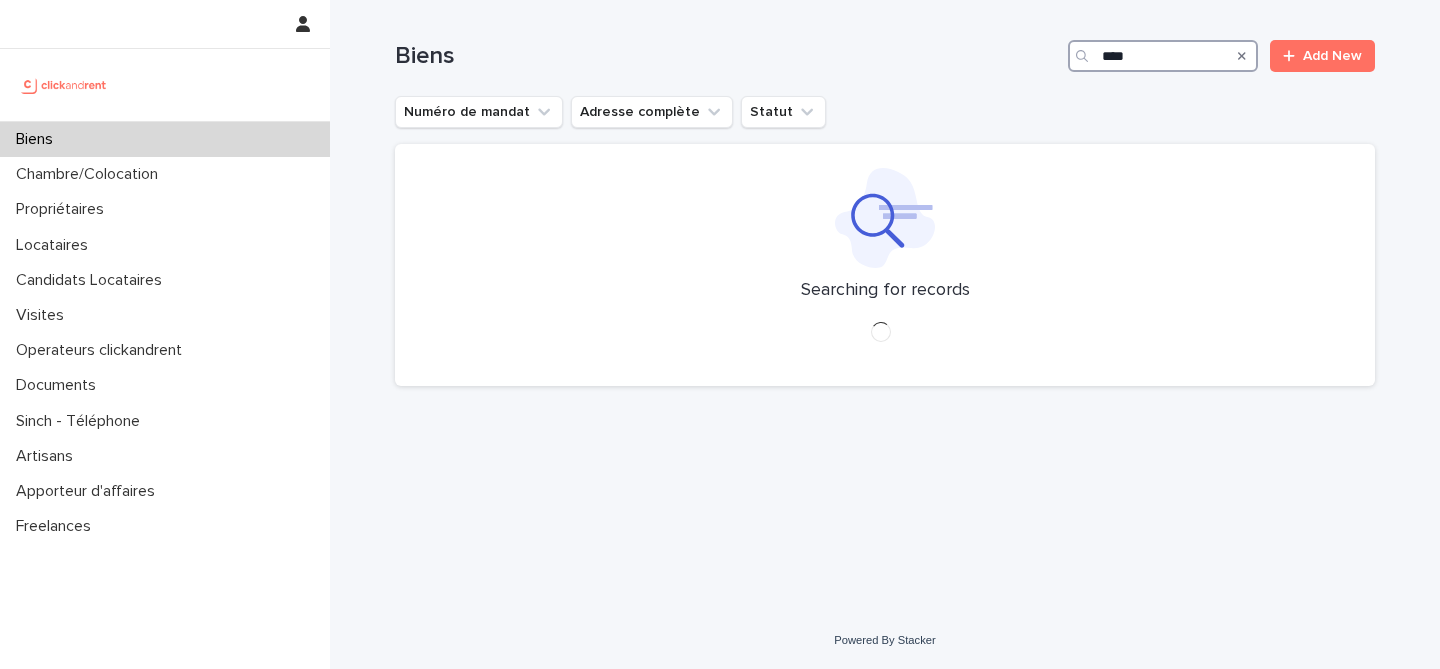 type on "*****" 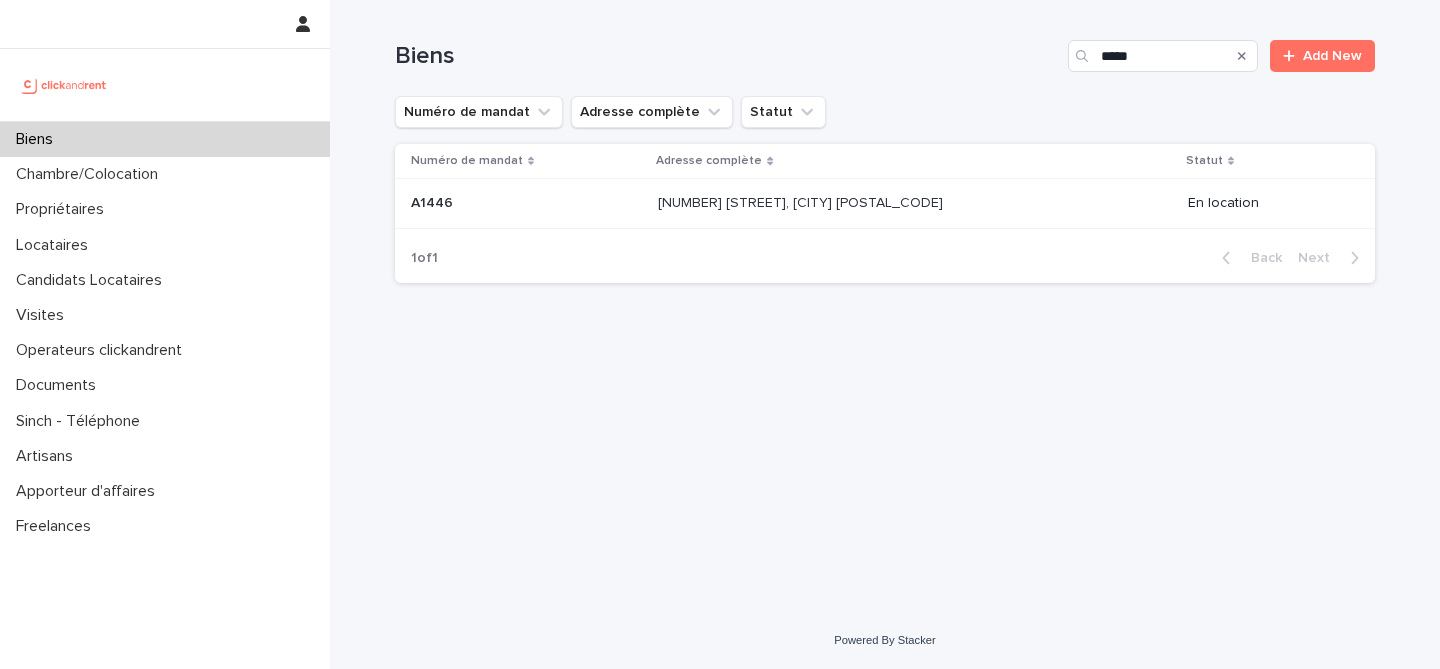 click on "[NUMBER] [STREET], [CITY] [POSTAL_CODE] [NUMBER] [STREET], [CITY] [POSTAL_CODE]" at bounding box center [914, 203] 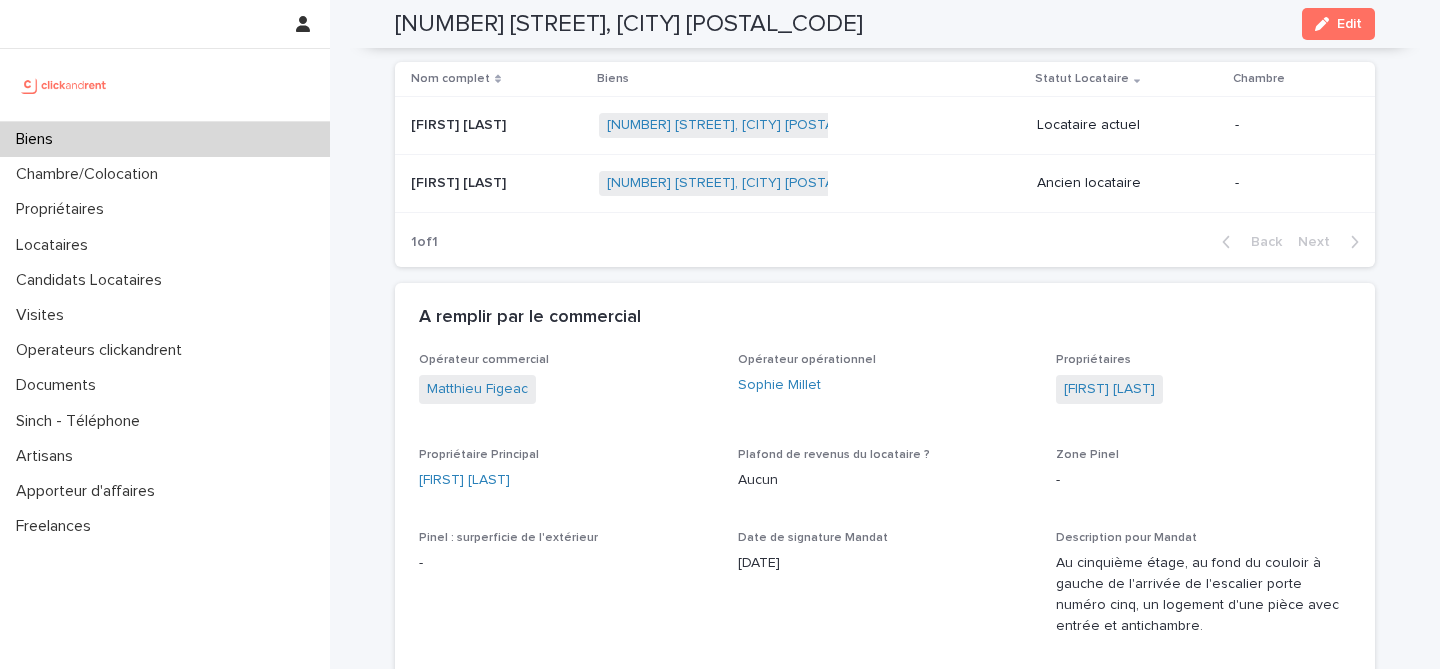 scroll, scrollTop: 891, scrollLeft: 0, axis: vertical 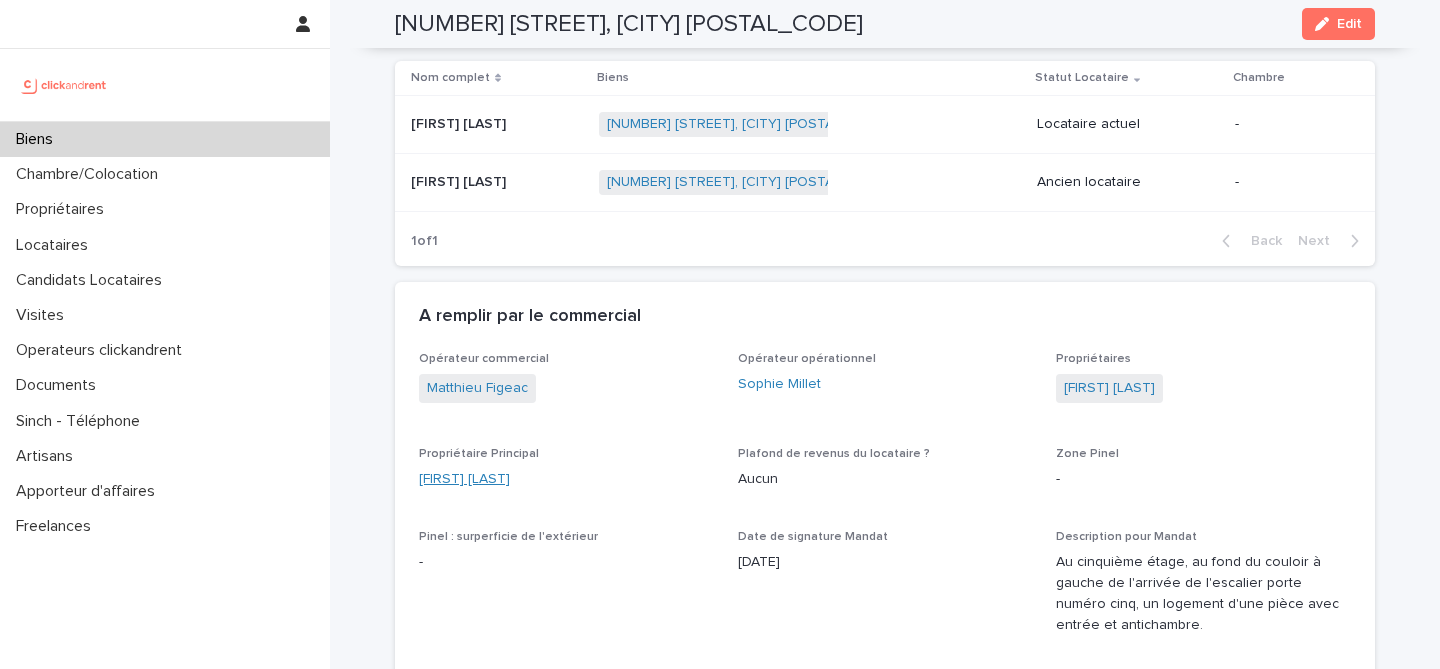 click on "[FIRST] [LAST]" at bounding box center (464, 479) 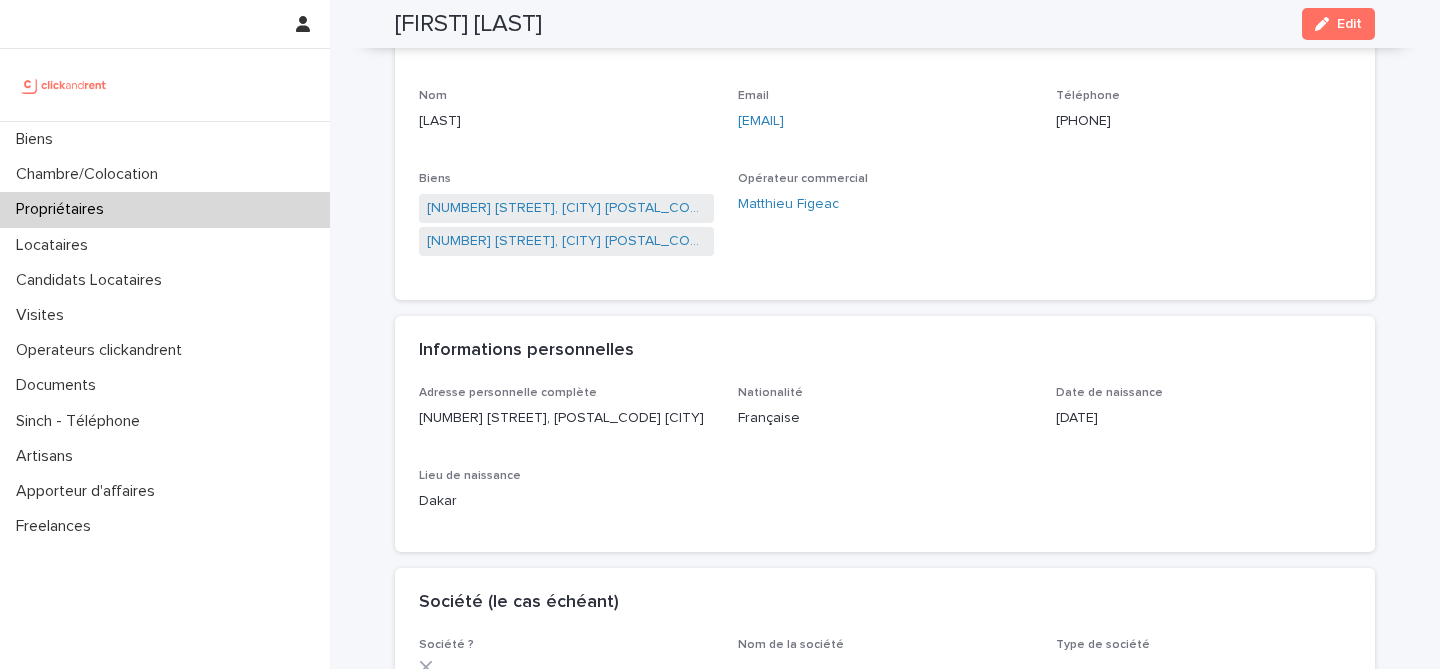 scroll, scrollTop: 142, scrollLeft: 0, axis: vertical 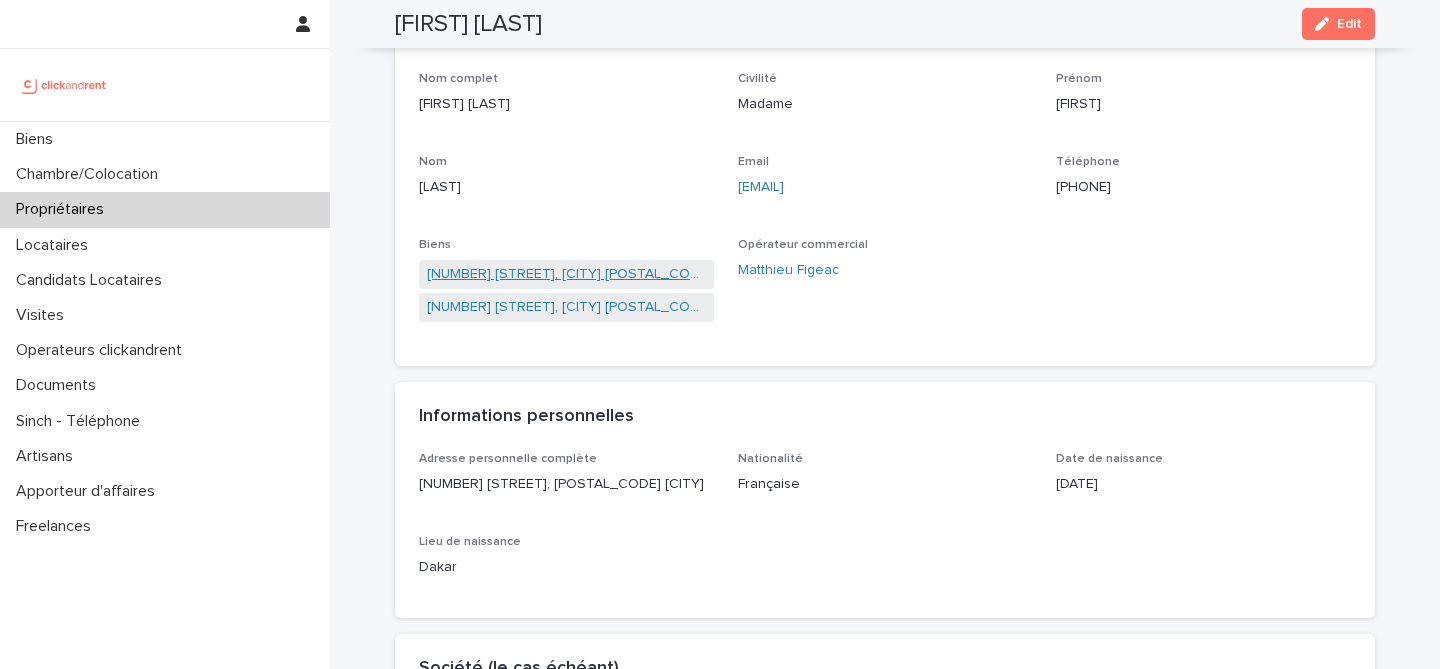click on "[NUMBER] [STREET], [CITY] [POSTAL_CODE]" at bounding box center (566, 274) 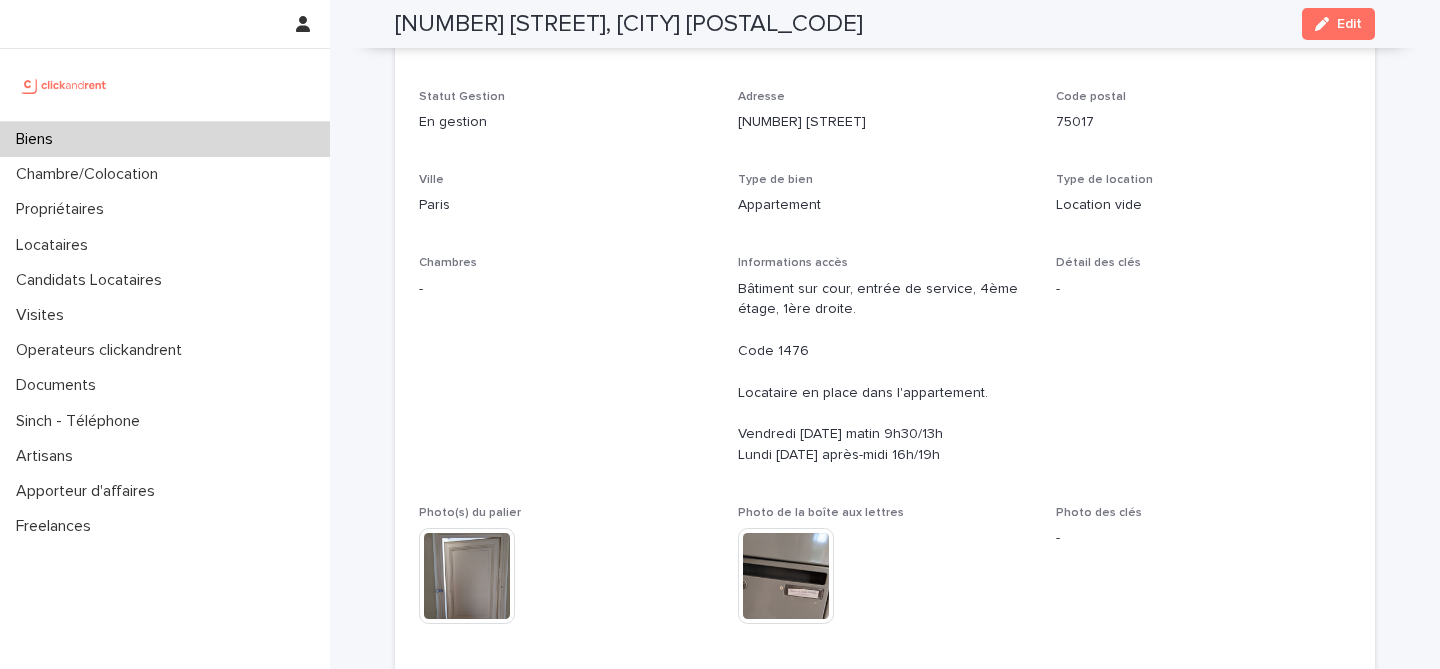 scroll, scrollTop: 0, scrollLeft: 0, axis: both 